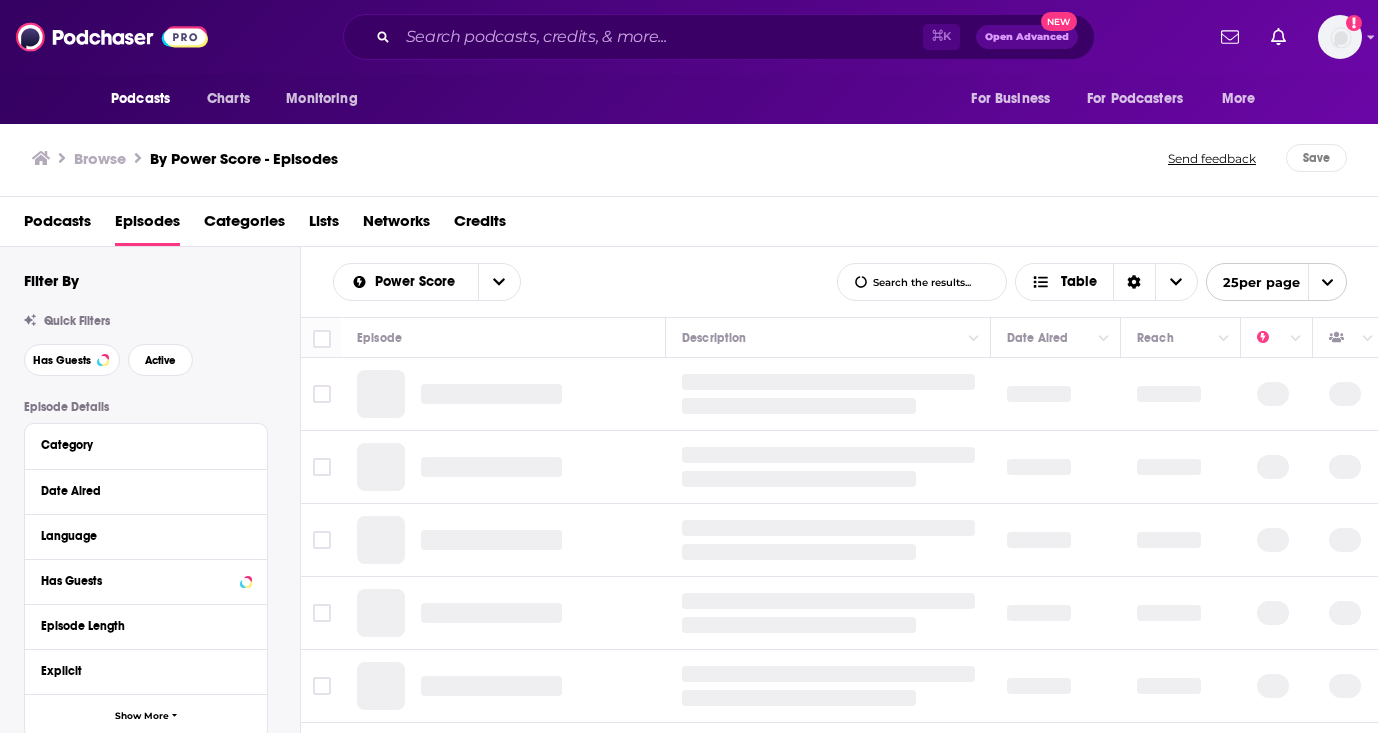 scroll, scrollTop: 0, scrollLeft: 0, axis: both 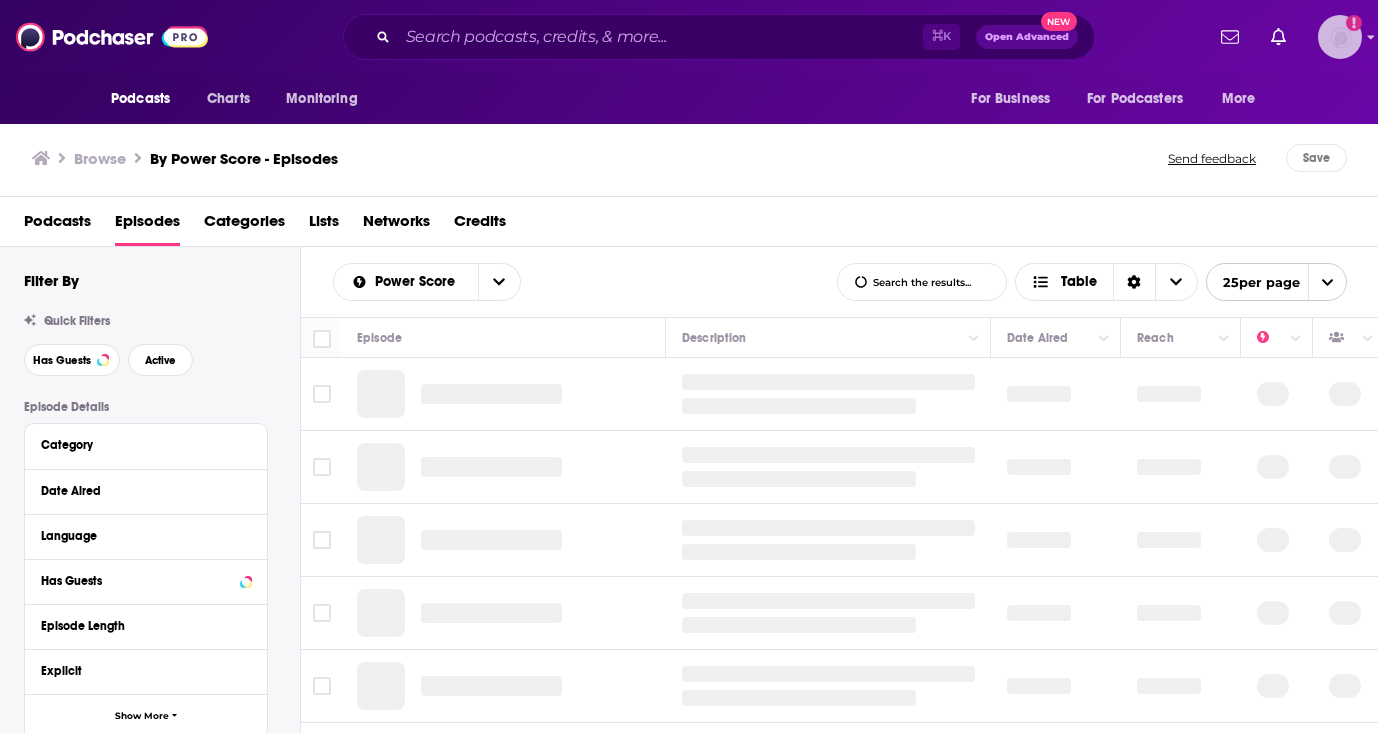 click 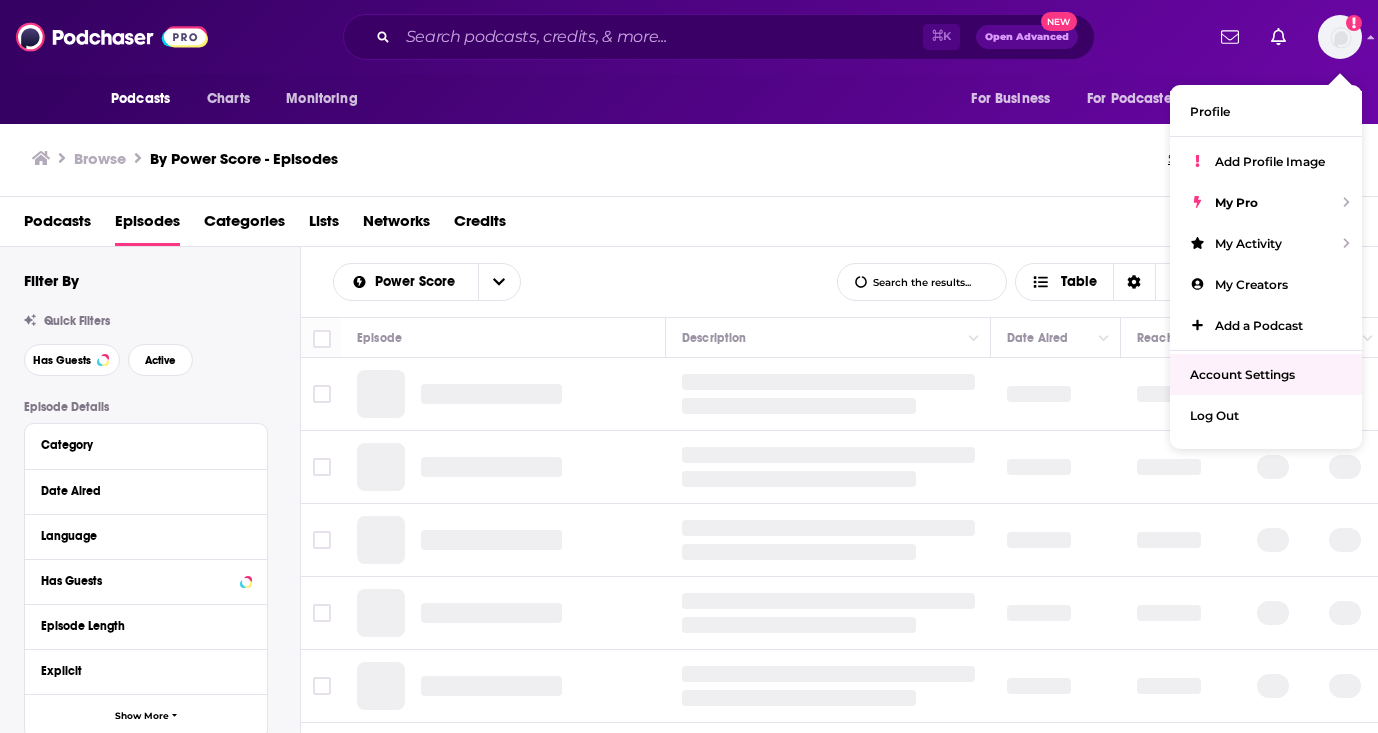 click on "Browse By Power Score - Episodes" at bounding box center (601, 158) 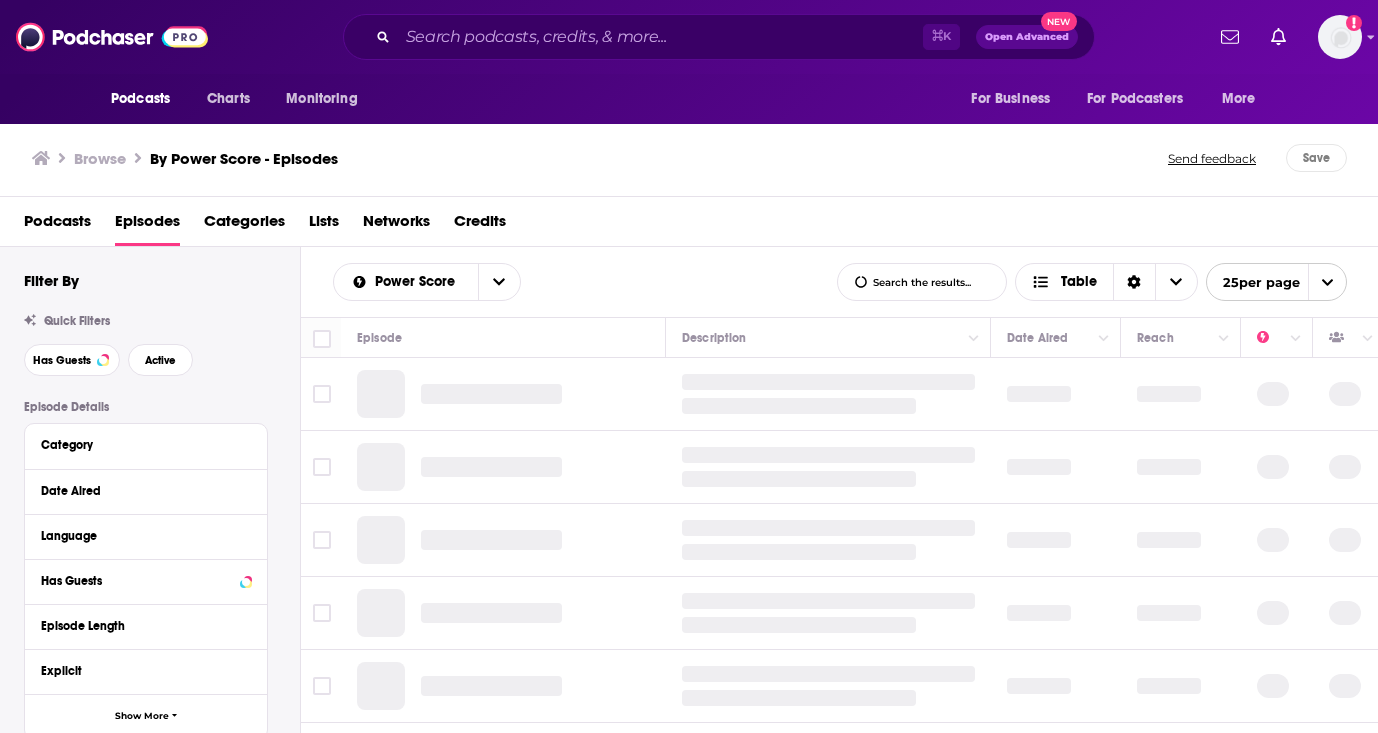 scroll, scrollTop: 0, scrollLeft: 0, axis: both 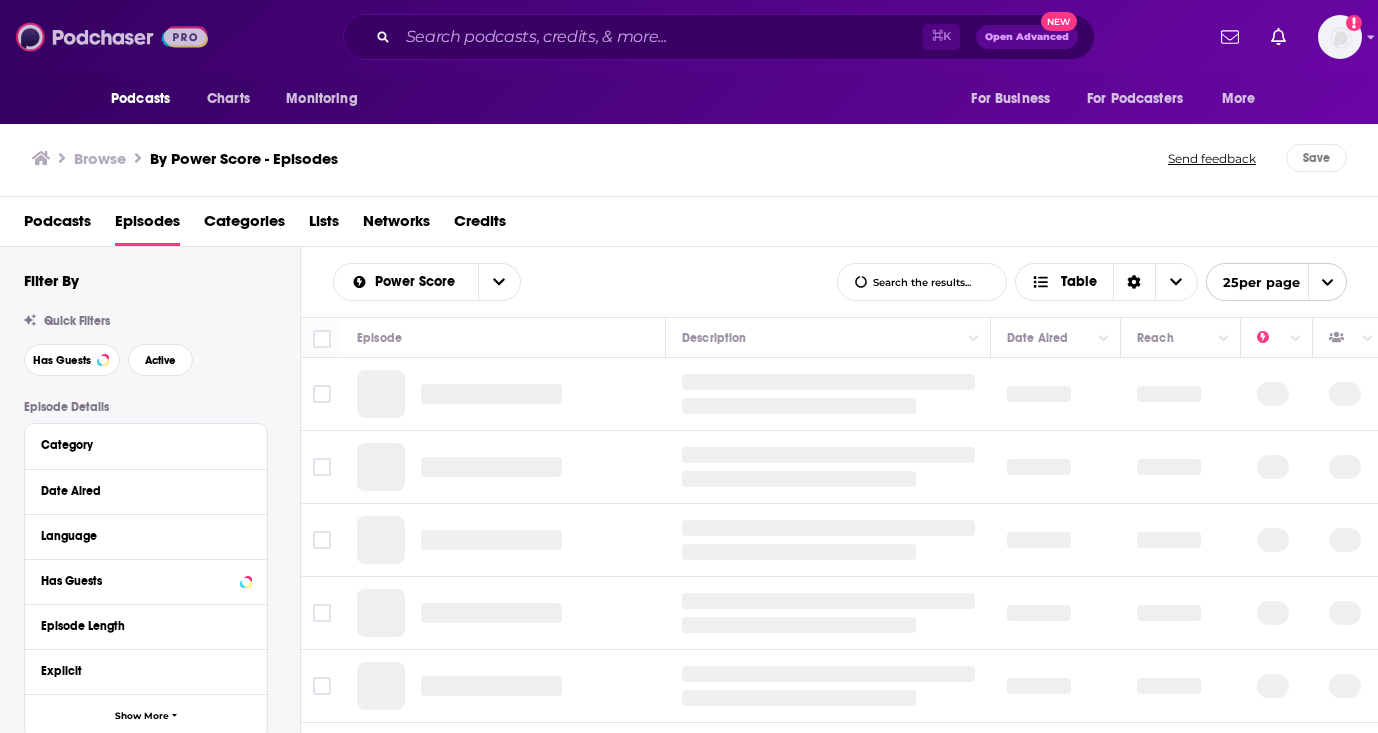 click at bounding box center [112, 37] 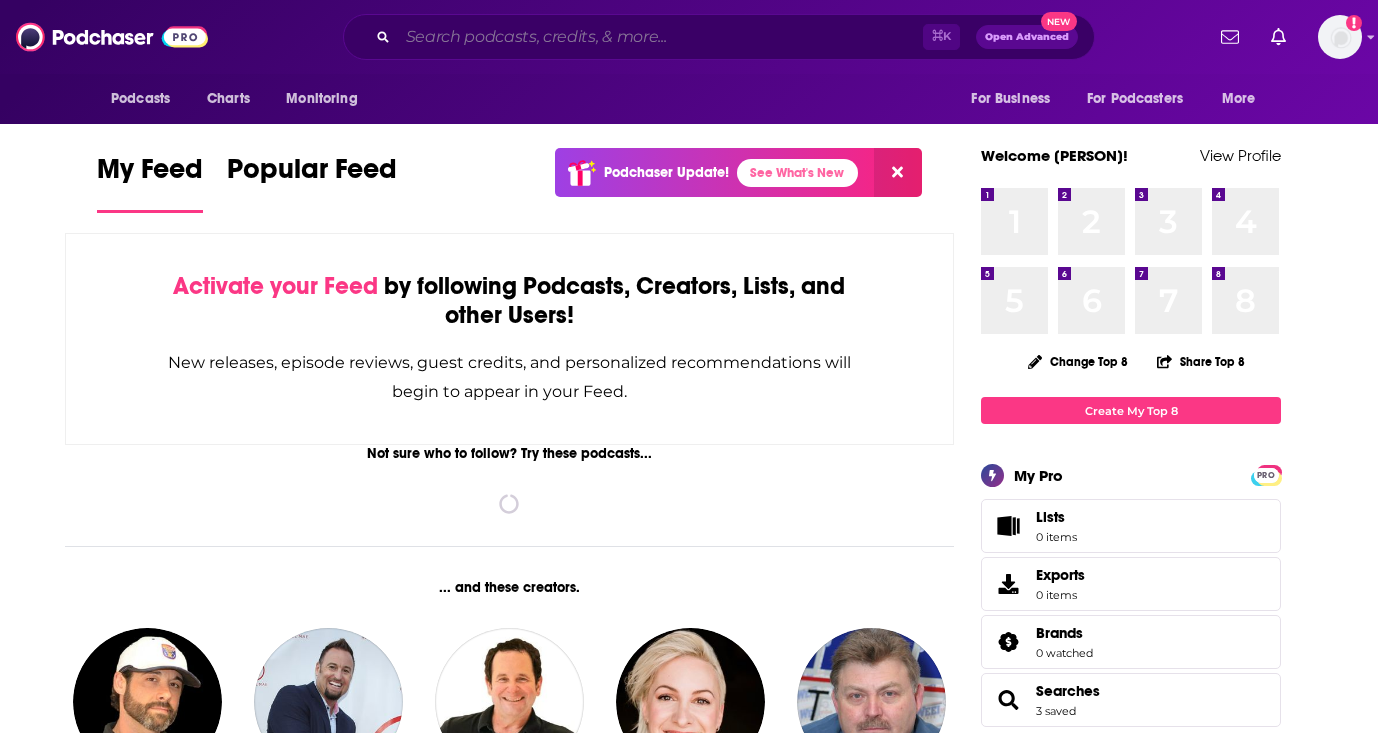 click at bounding box center (660, 37) 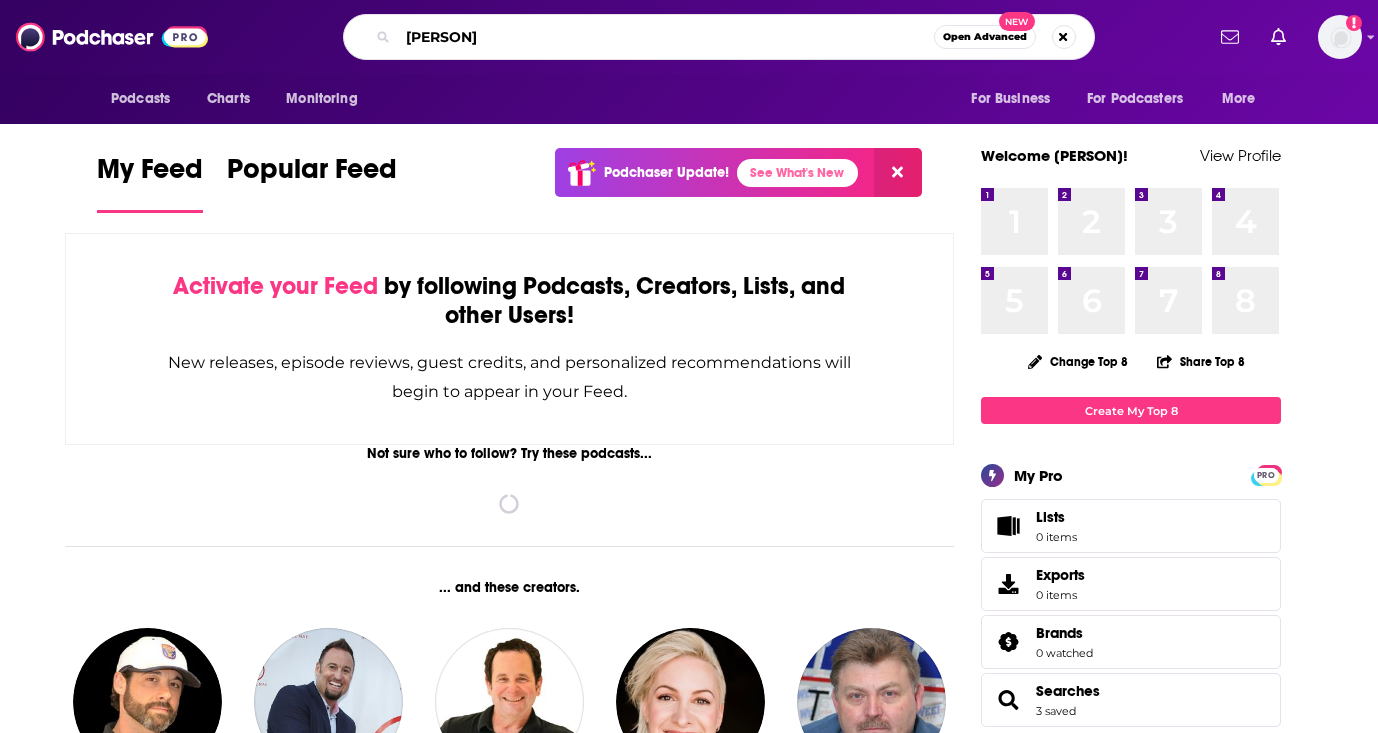 type on "[PERSON]" 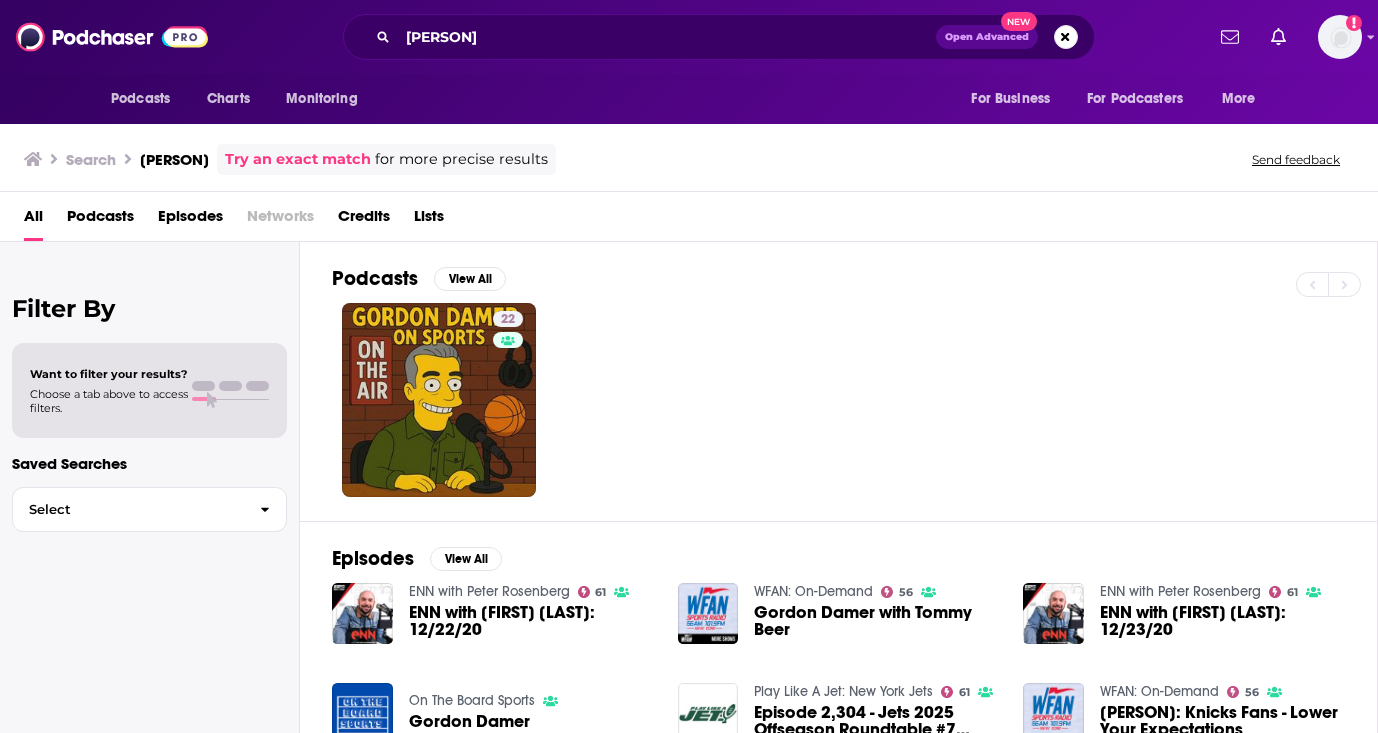 scroll, scrollTop: 51, scrollLeft: 0, axis: vertical 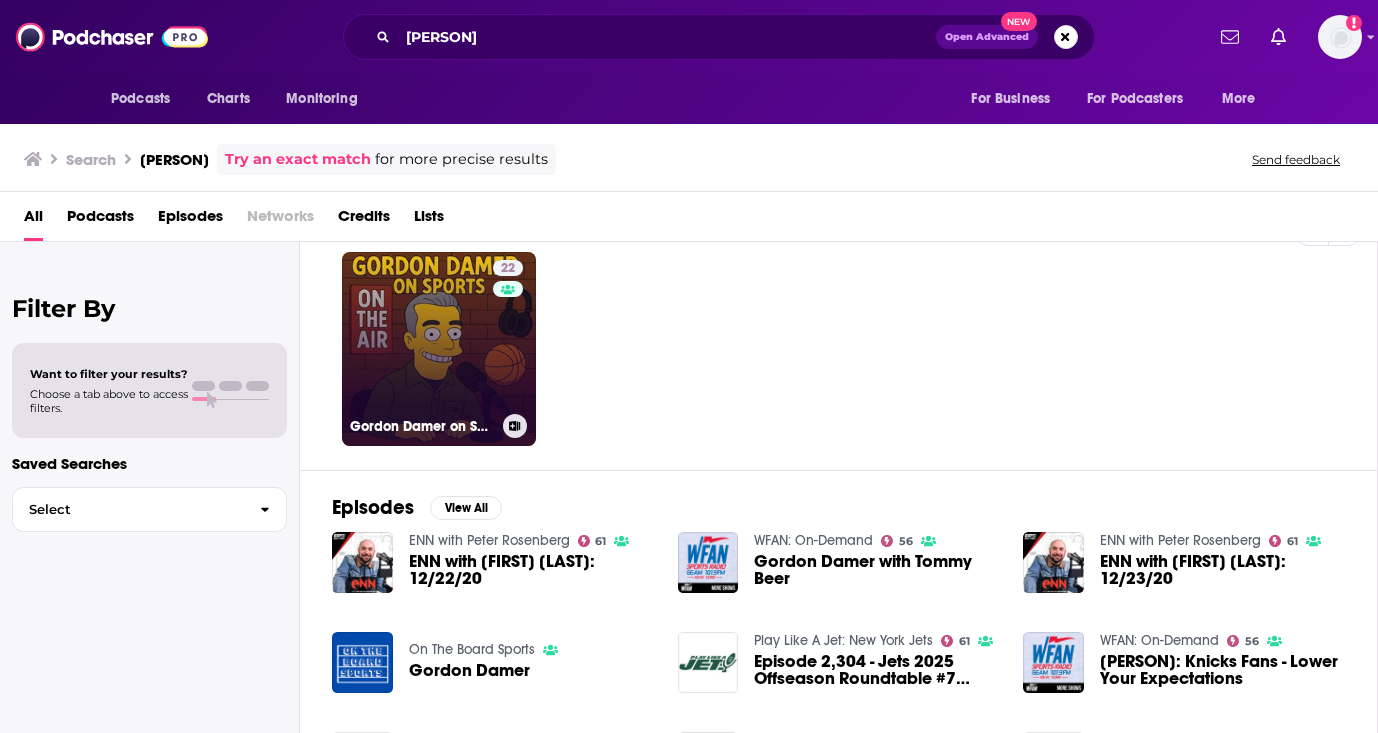 click on "22 [PERSON] on Sports" at bounding box center [439, 349] 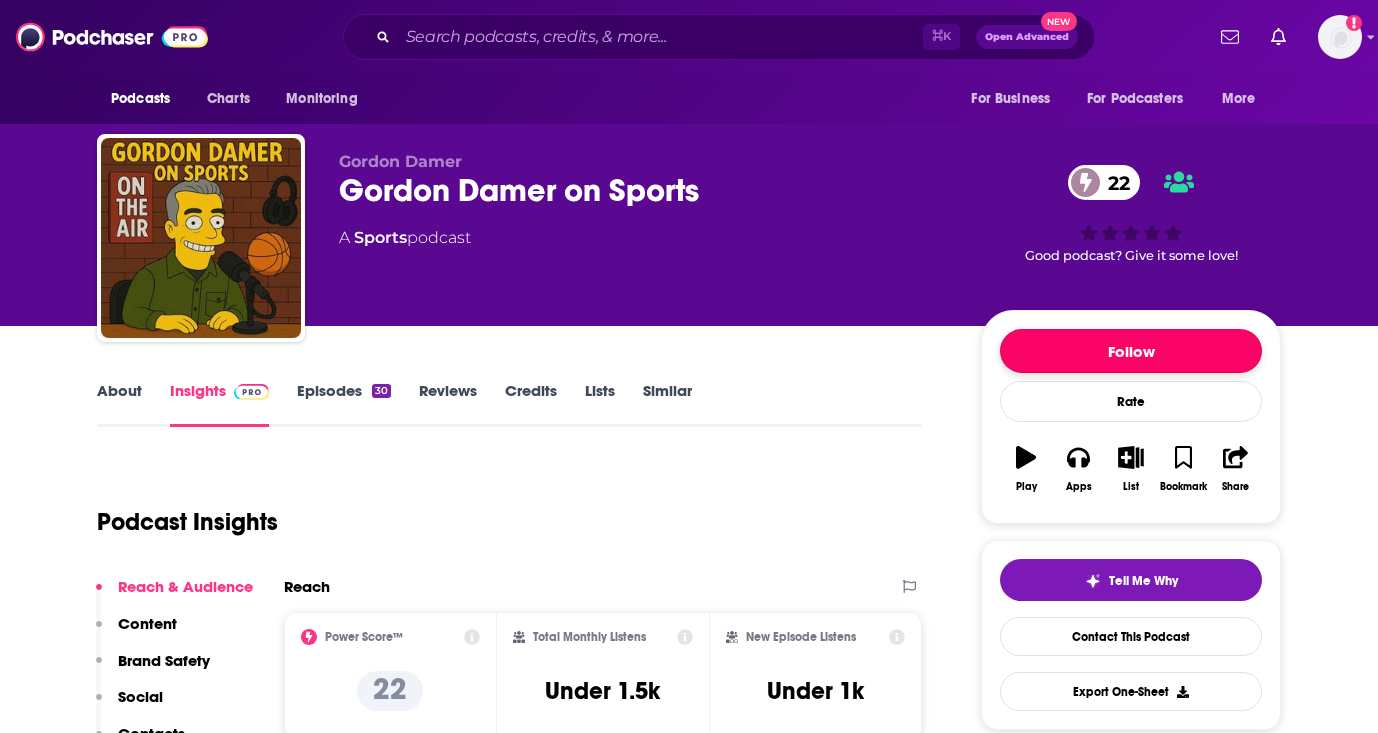 click on "Follow" at bounding box center [1131, 351] 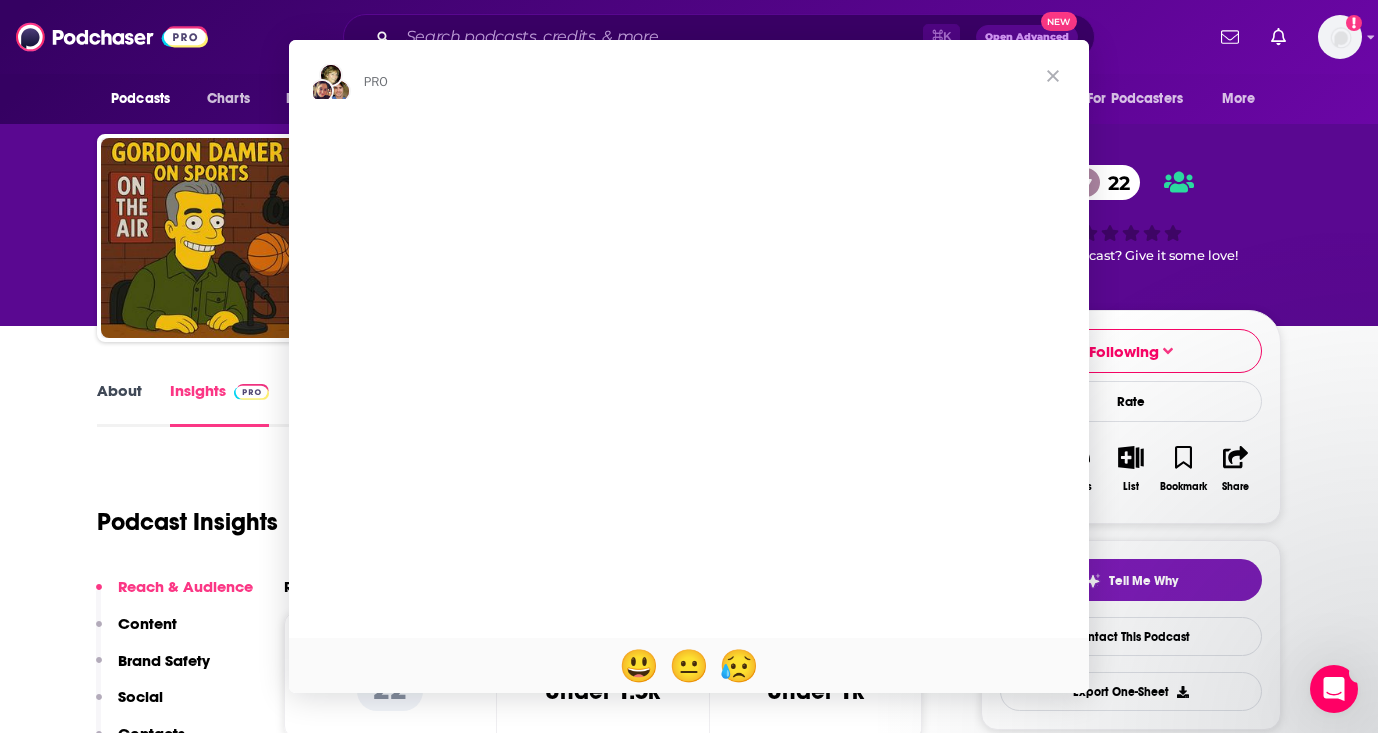 scroll, scrollTop: 0, scrollLeft: 0, axis: both 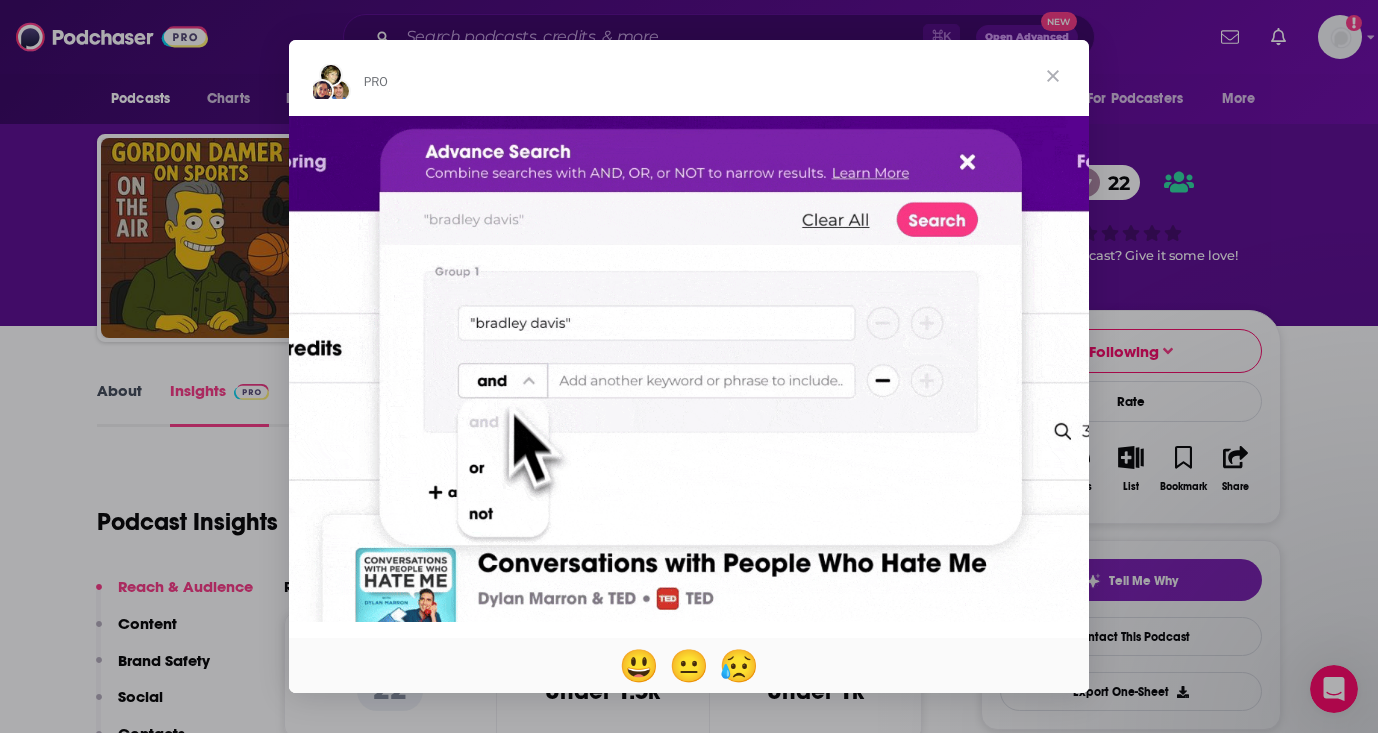 click at bounding box center [1053, 76] 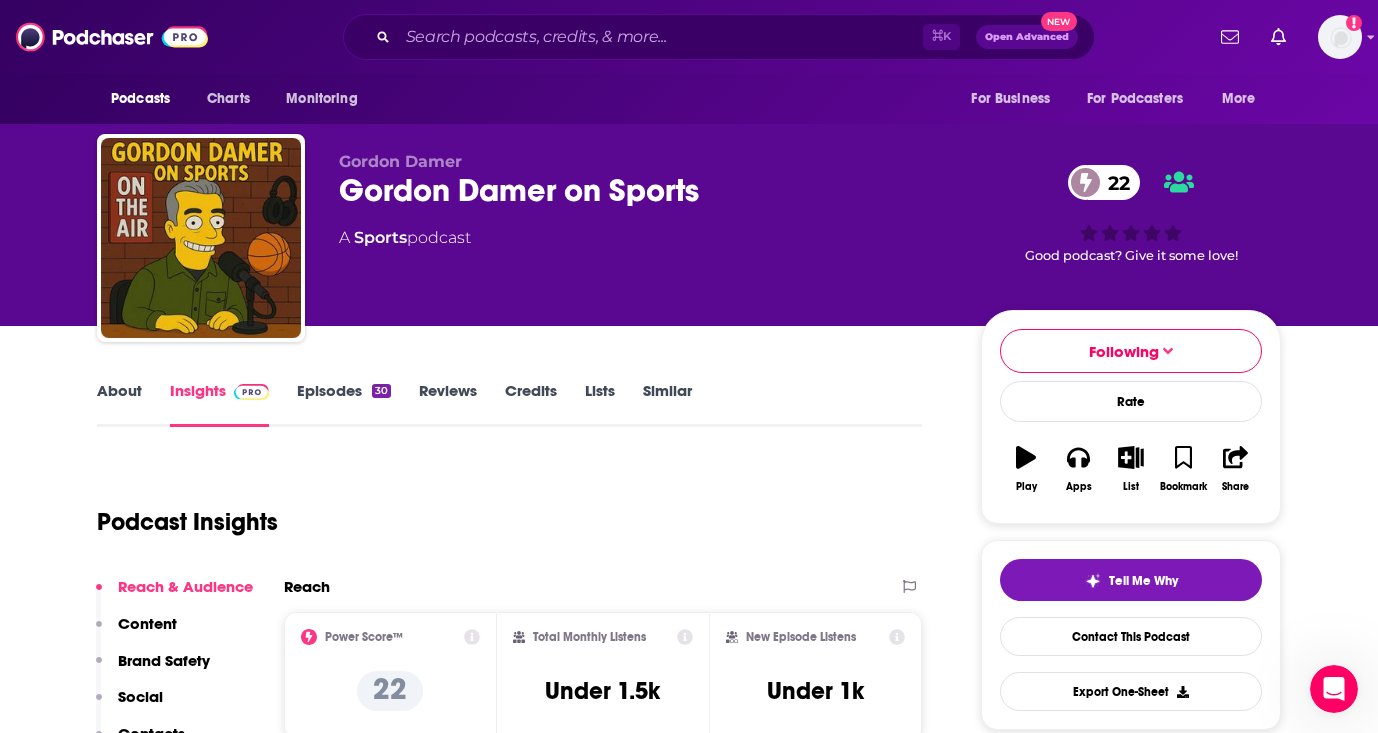 click on "22 Good podcast? Give it some love!" at bounding box center (1131, 214) 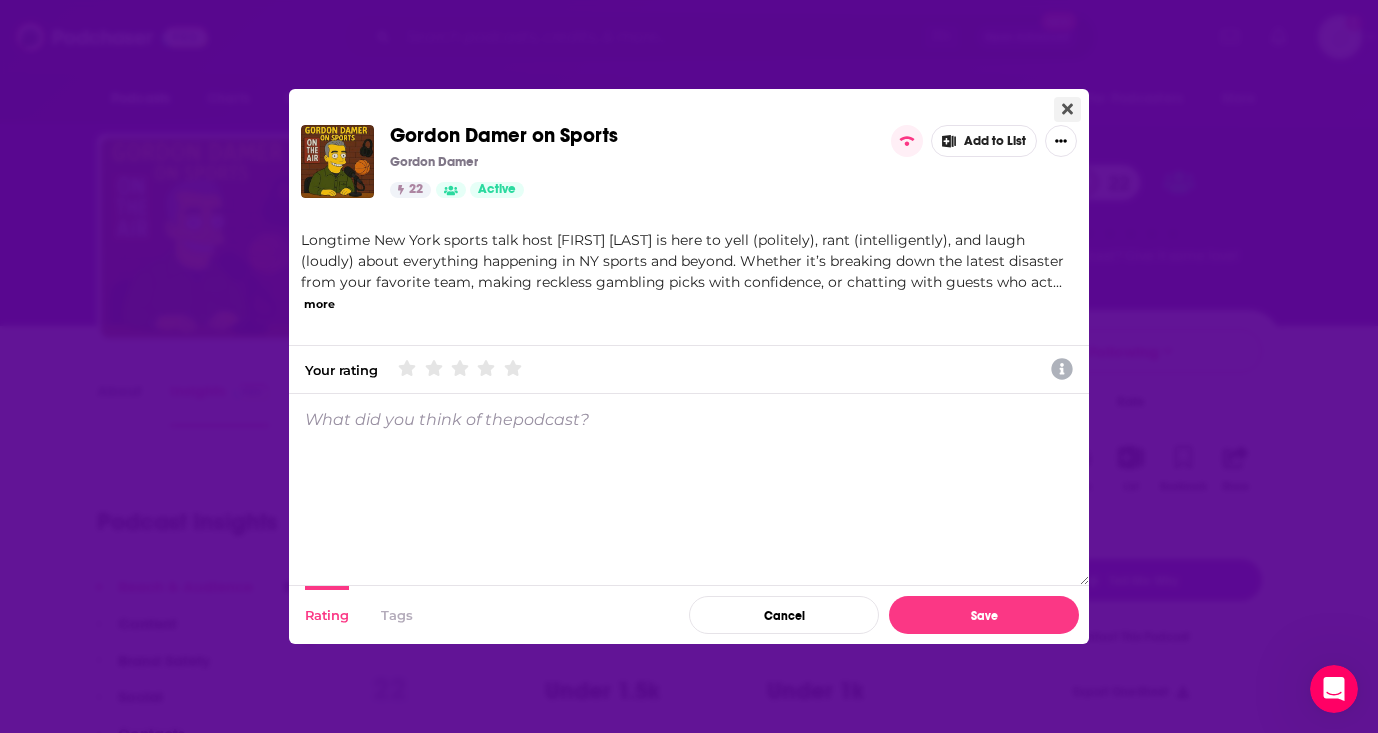 click at bounding box center [1067, 109] 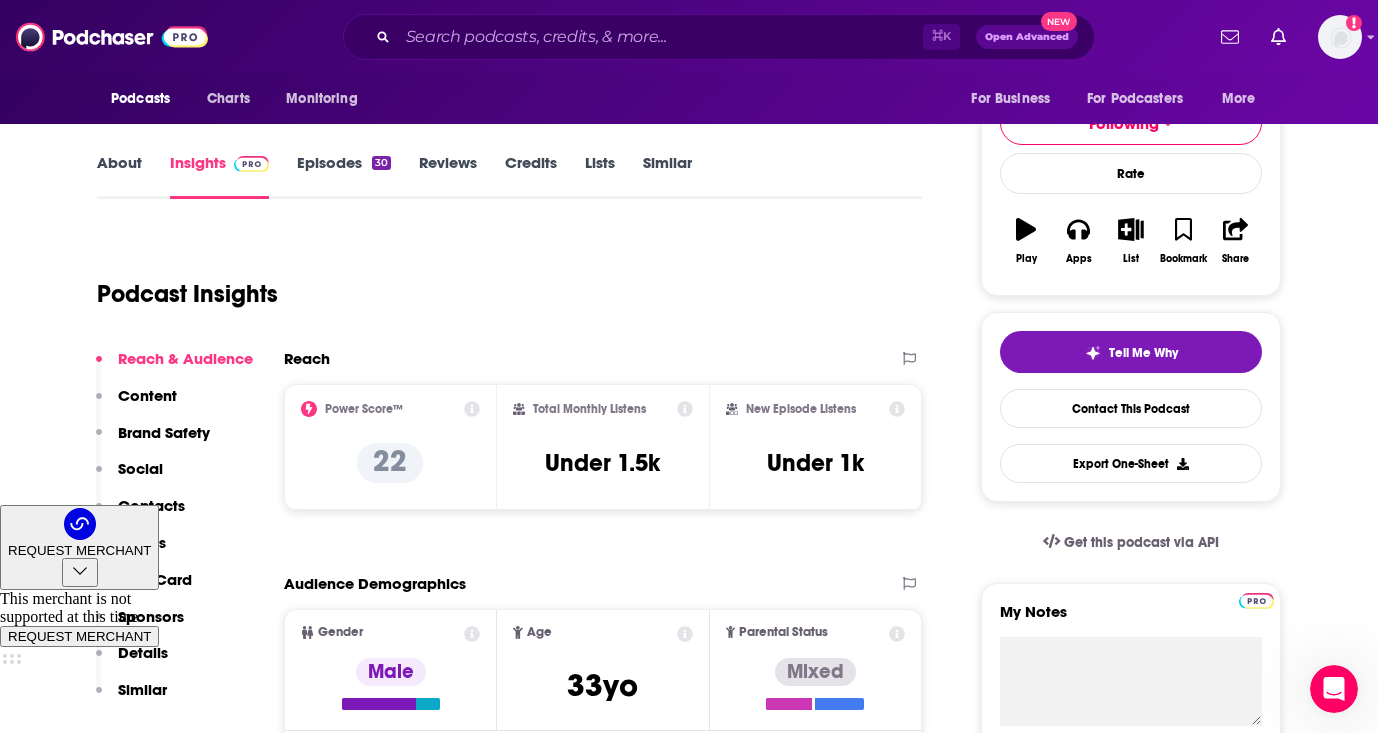 scroll, scrollTop: 0, scrollLeft: 0, axis: both 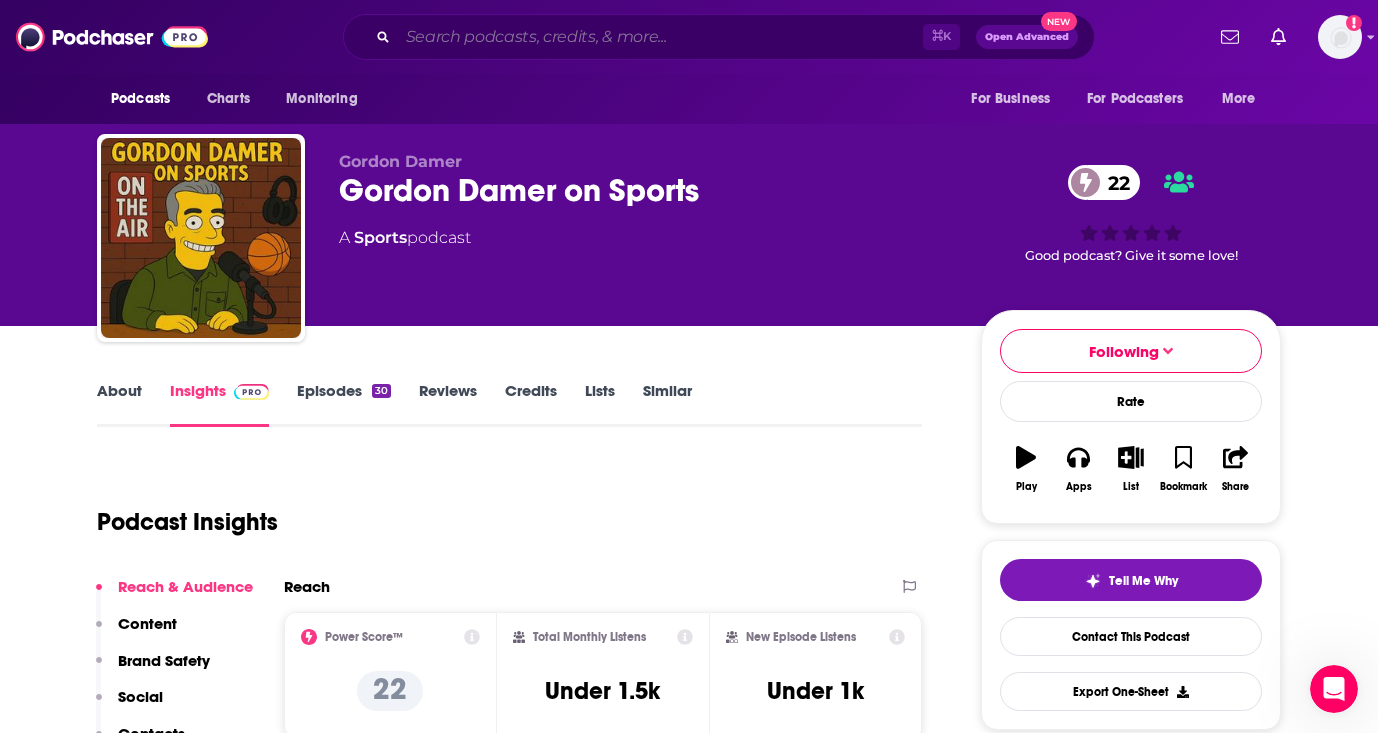 click at bounding box center (660, 37) 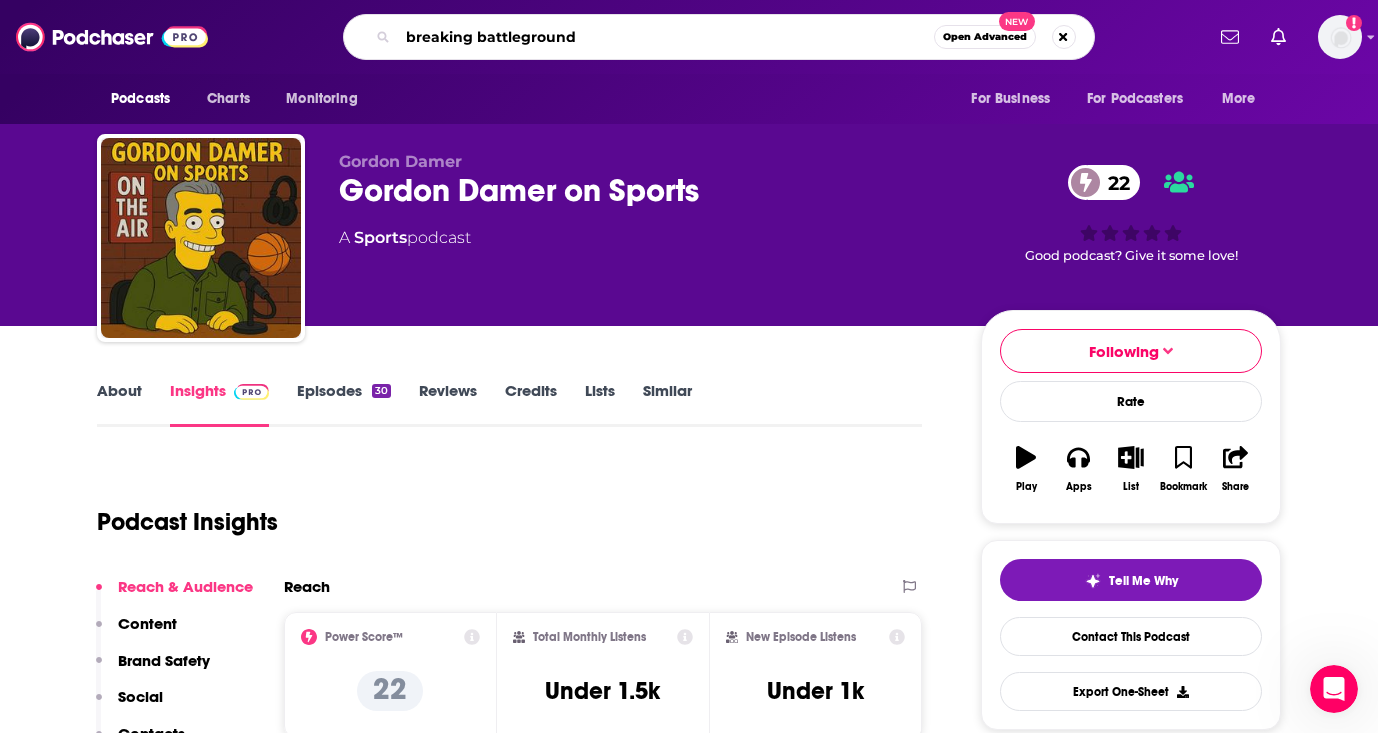type on "breaking battlegrounds" 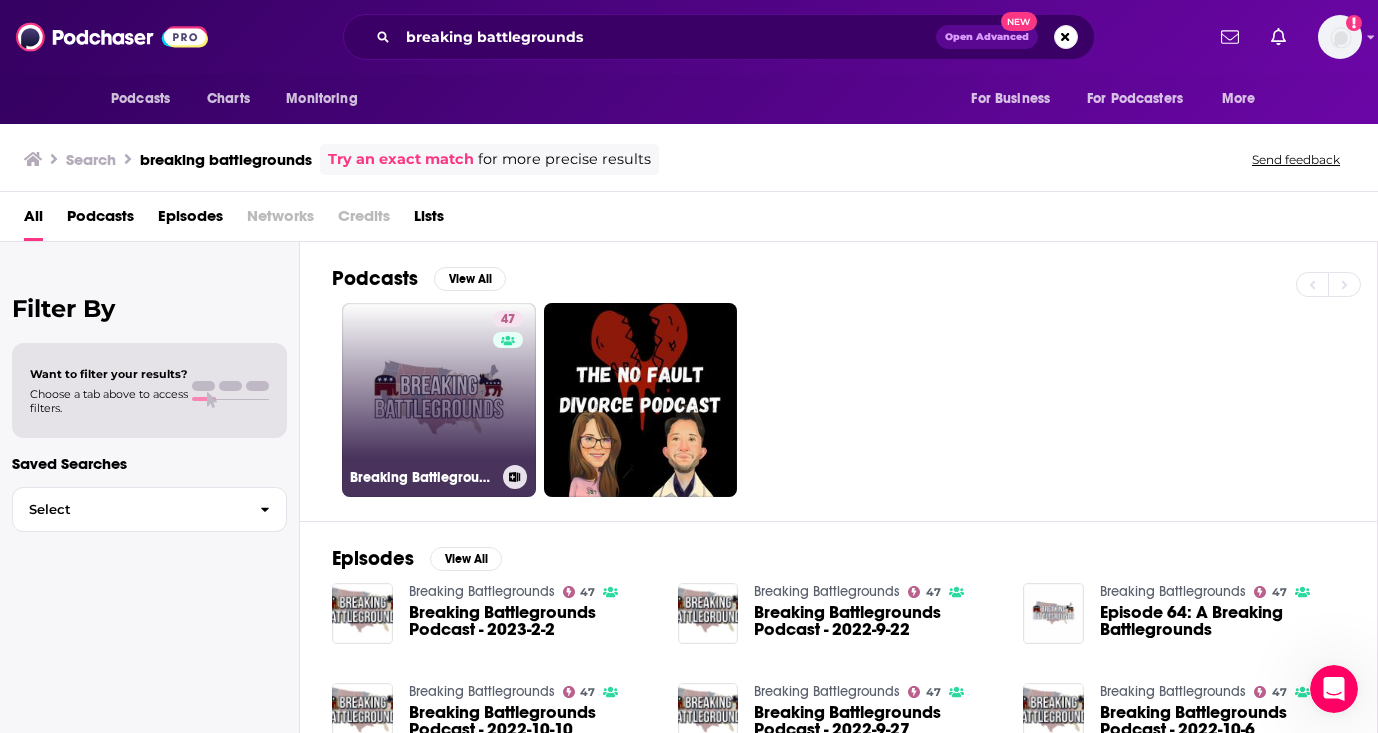 click on "47 Breaking Battlegrounds" at bounding box center (439, 400) 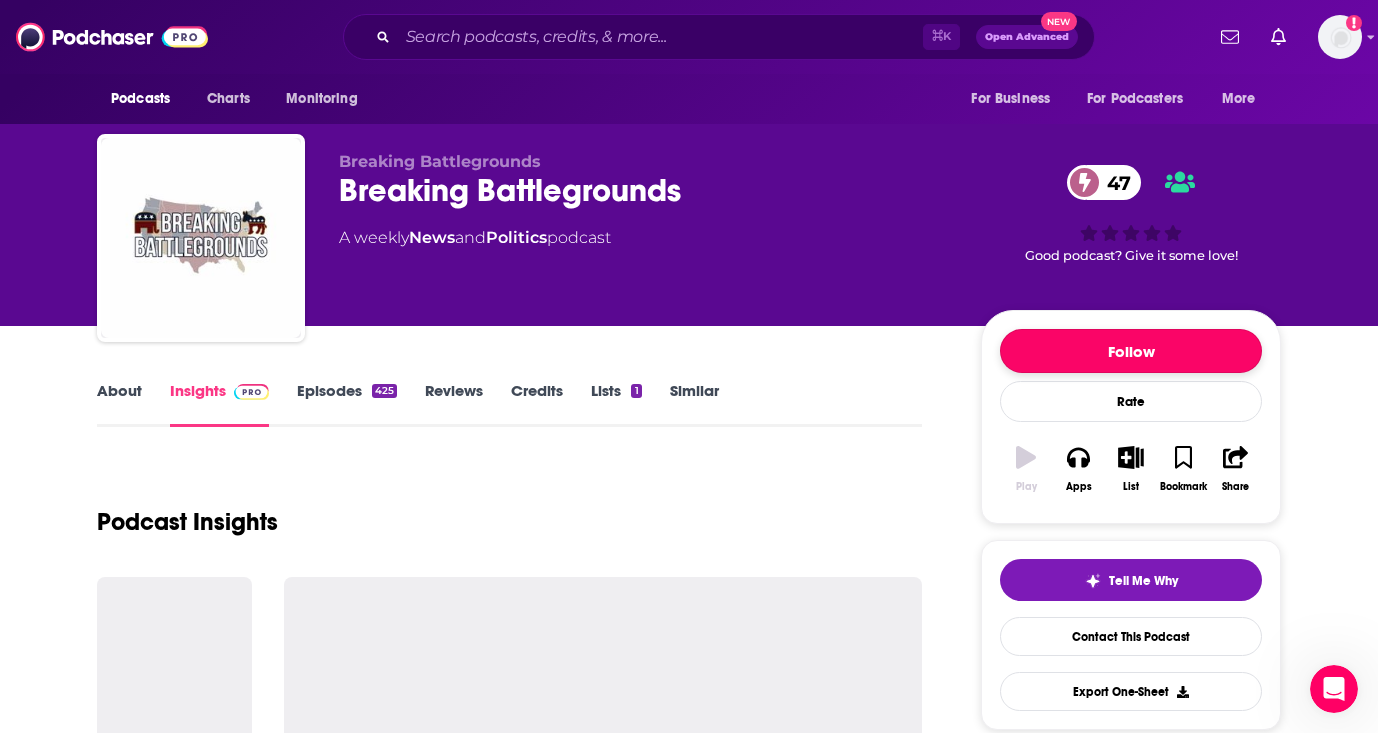 click on "Follow" at bounding box center [1131, 351] 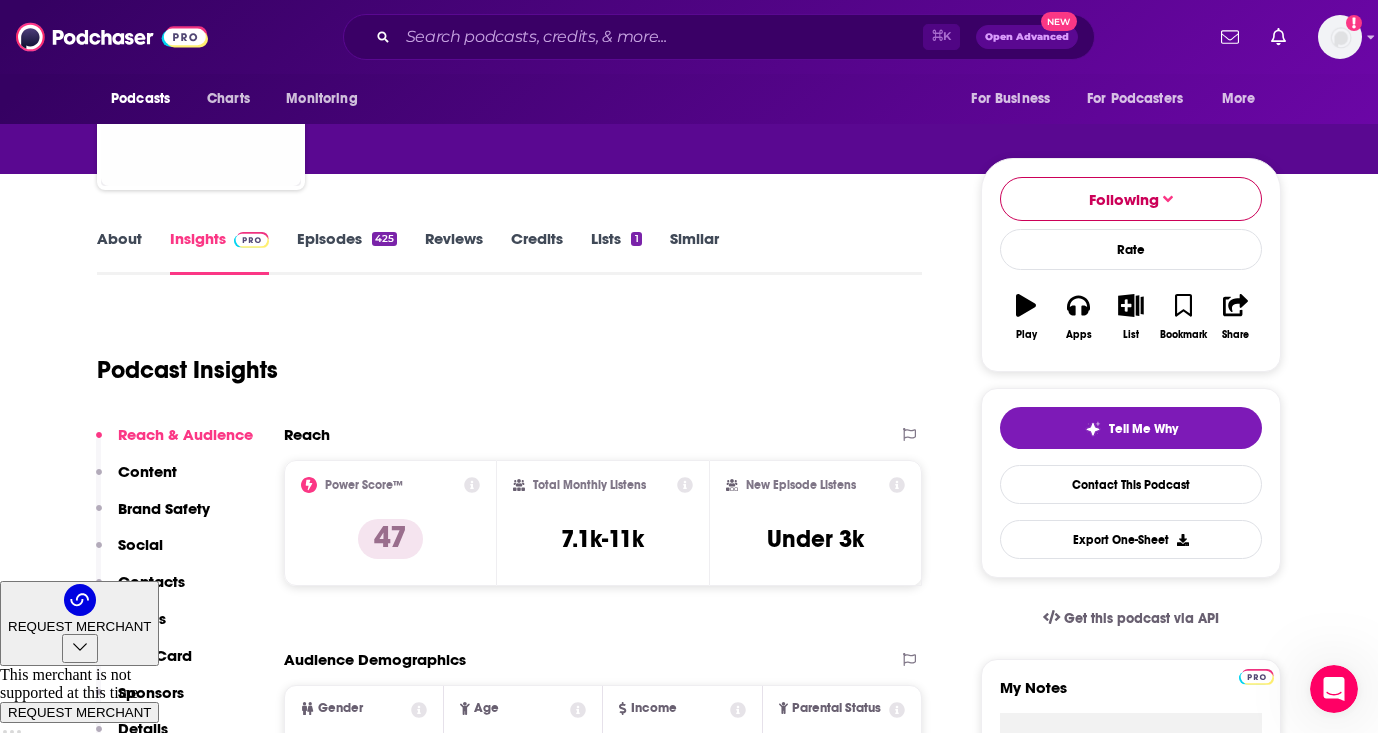 scroll, scrollTop: 153, scrollLeft: 0, axis: vertical 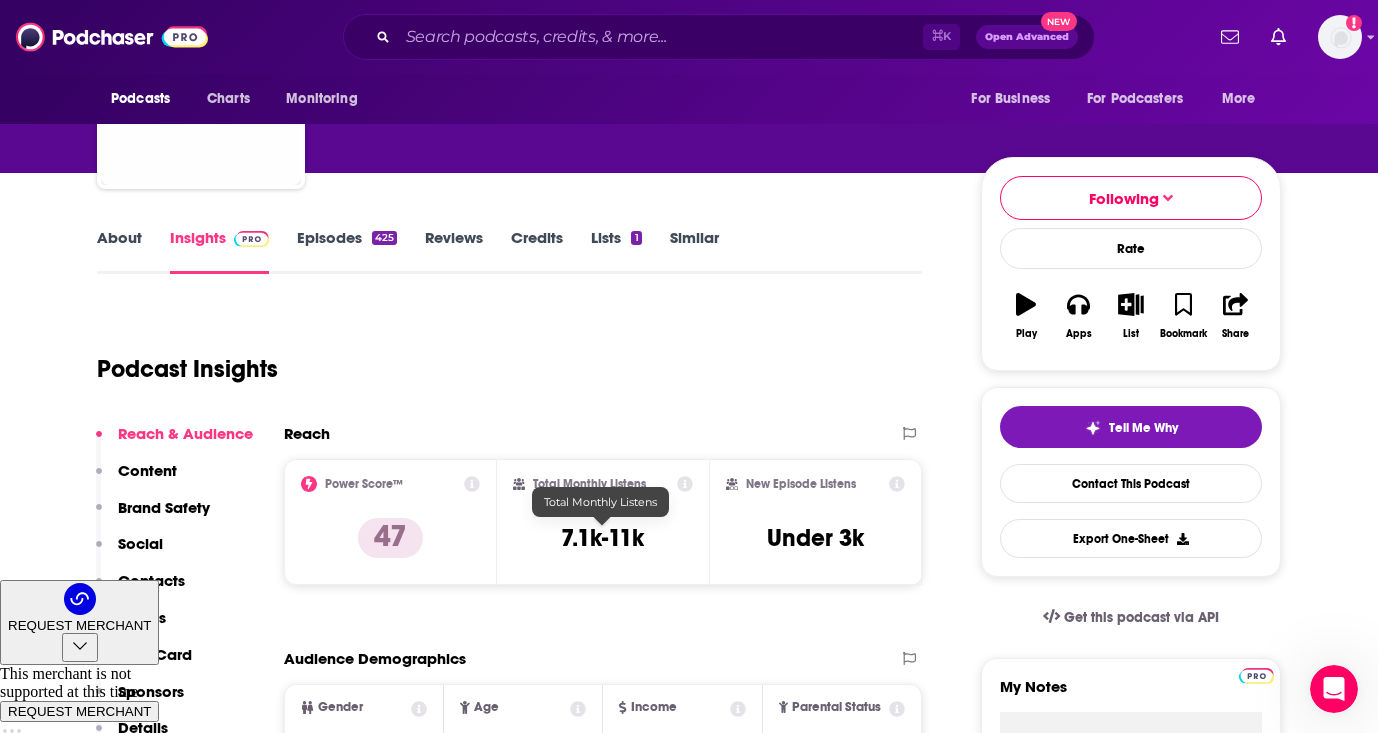 click on "7.1k-11k" at bounding box center [602, 538] 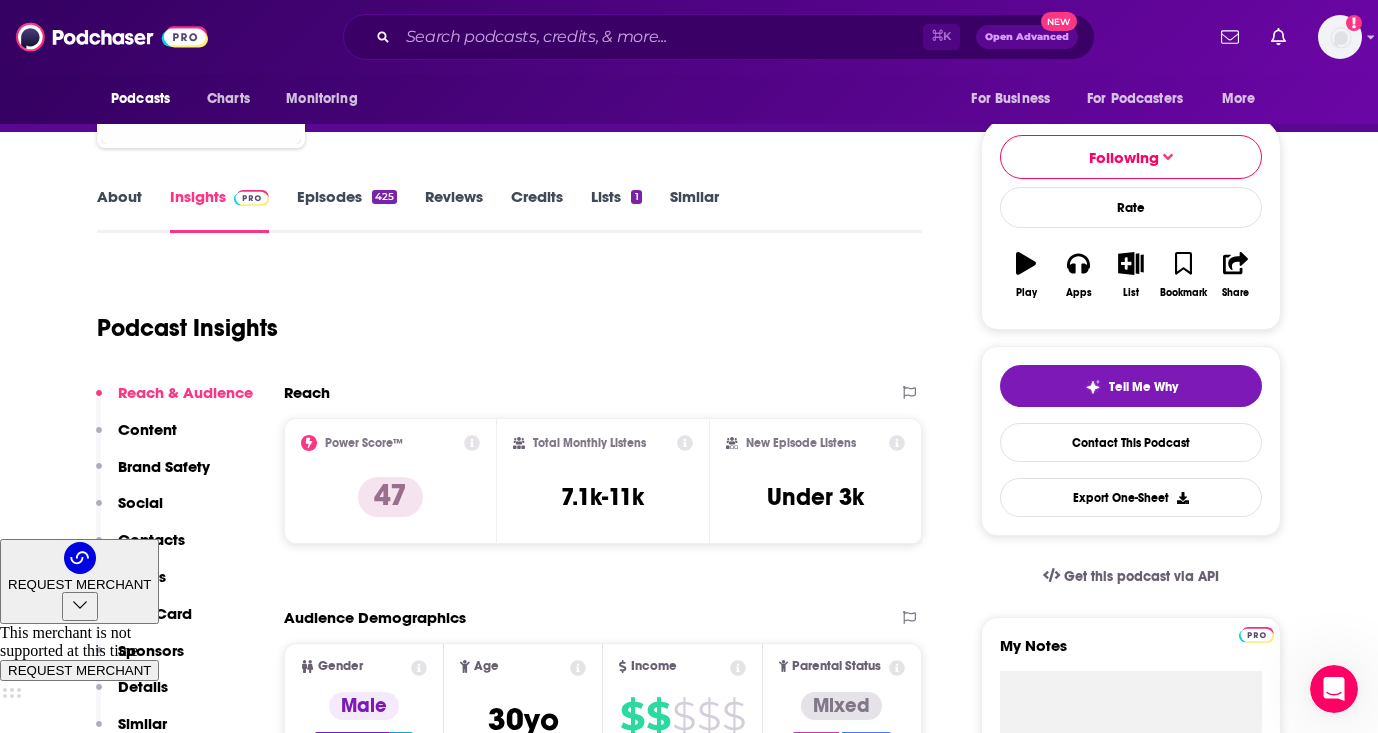 scroll, scrollTop: 200, scrollLeft: 0, axis: vertical 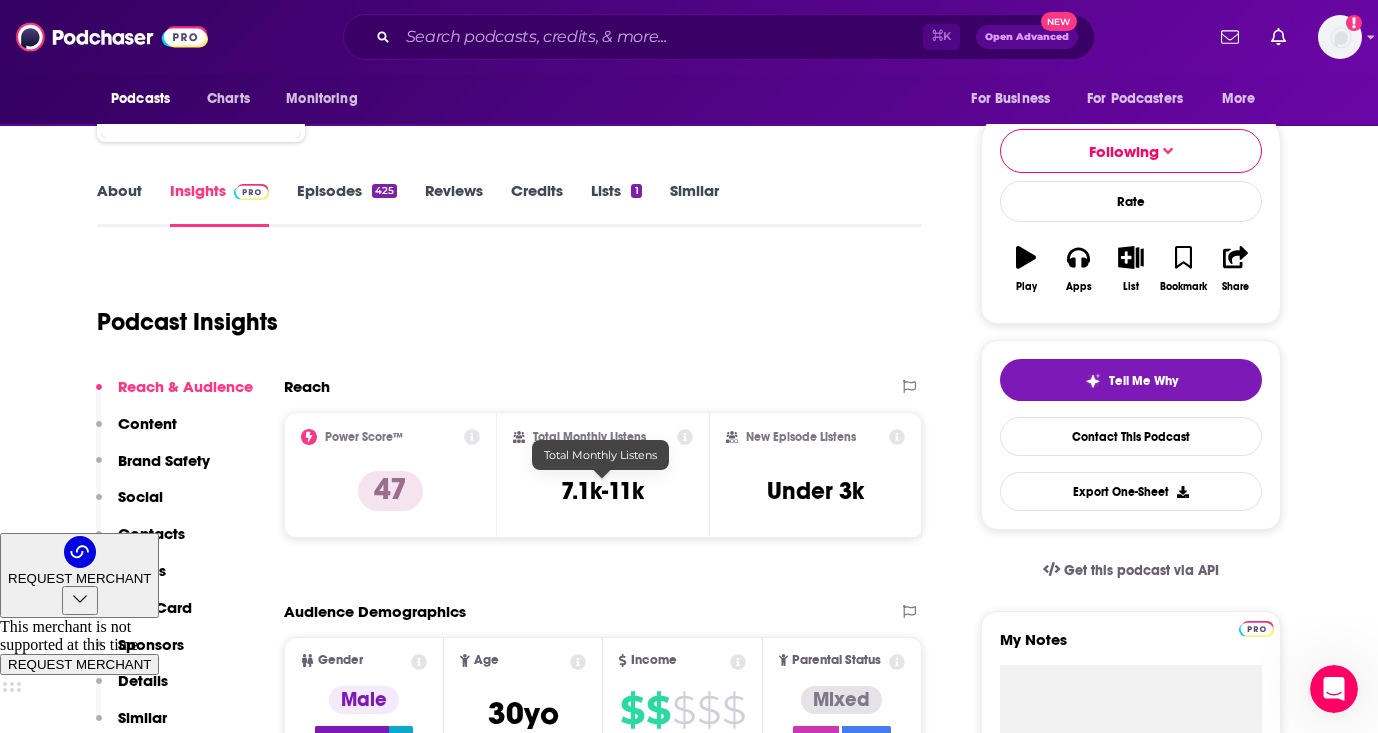 click on "7.1k-11k" at bounding box center [602, 491] 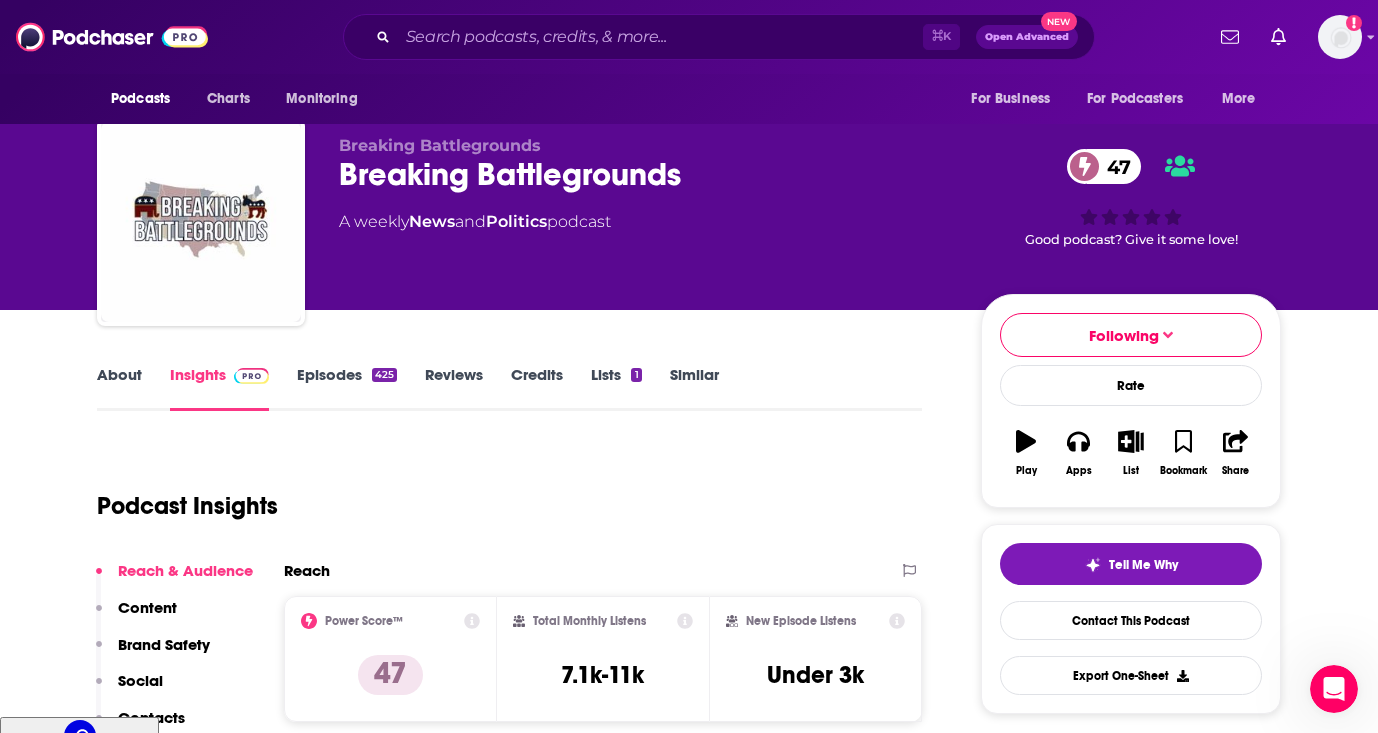scroll, scrollTop: 120, scrollLeft: 0, axis: vertical 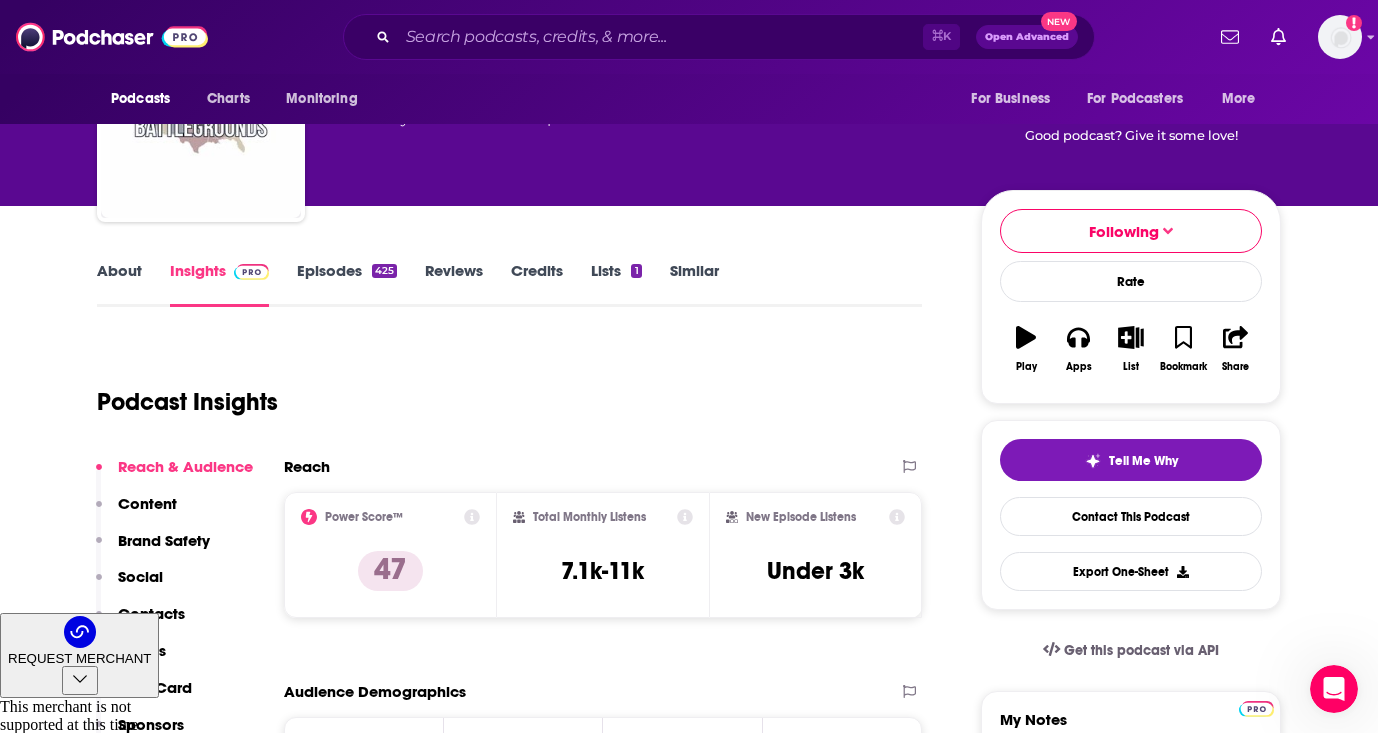 click on "Credits" at bounding box center [537, 284] 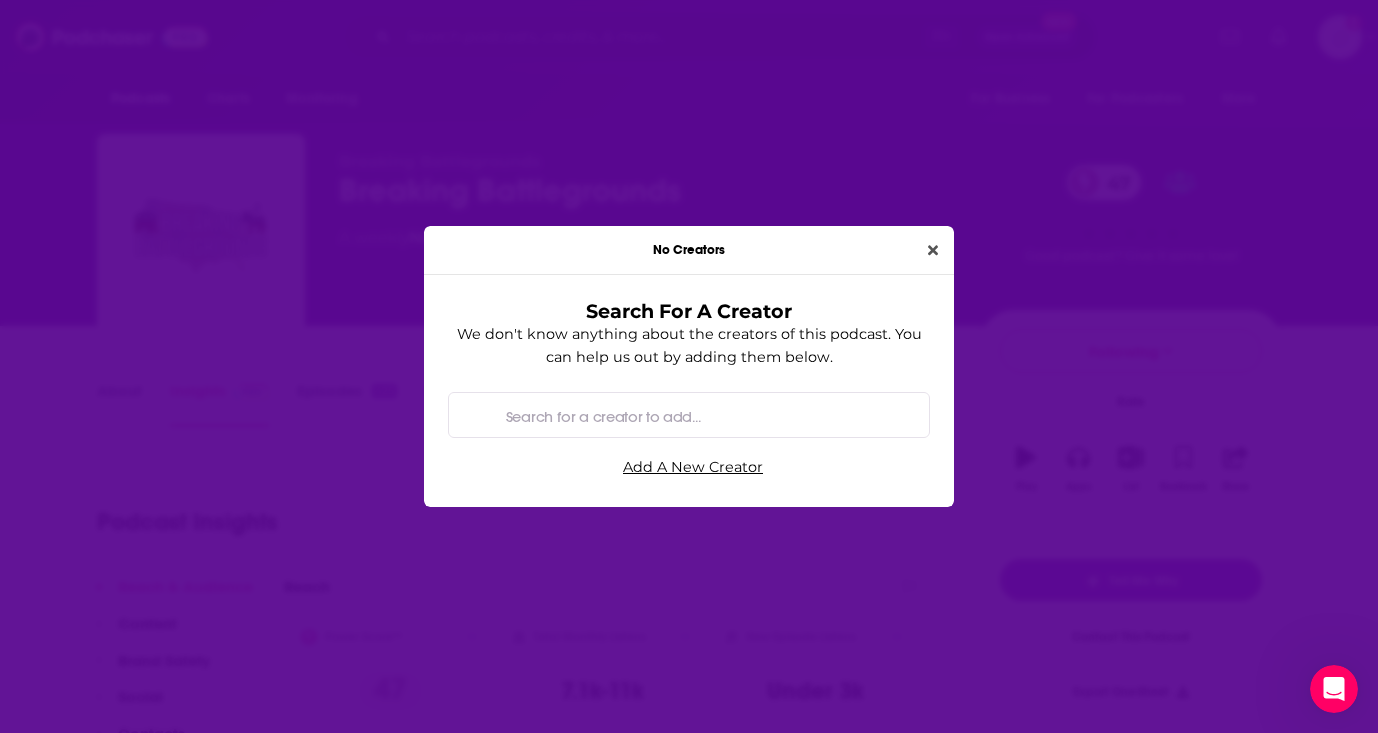 click on "No Creators" at bounding box center [689, 250] 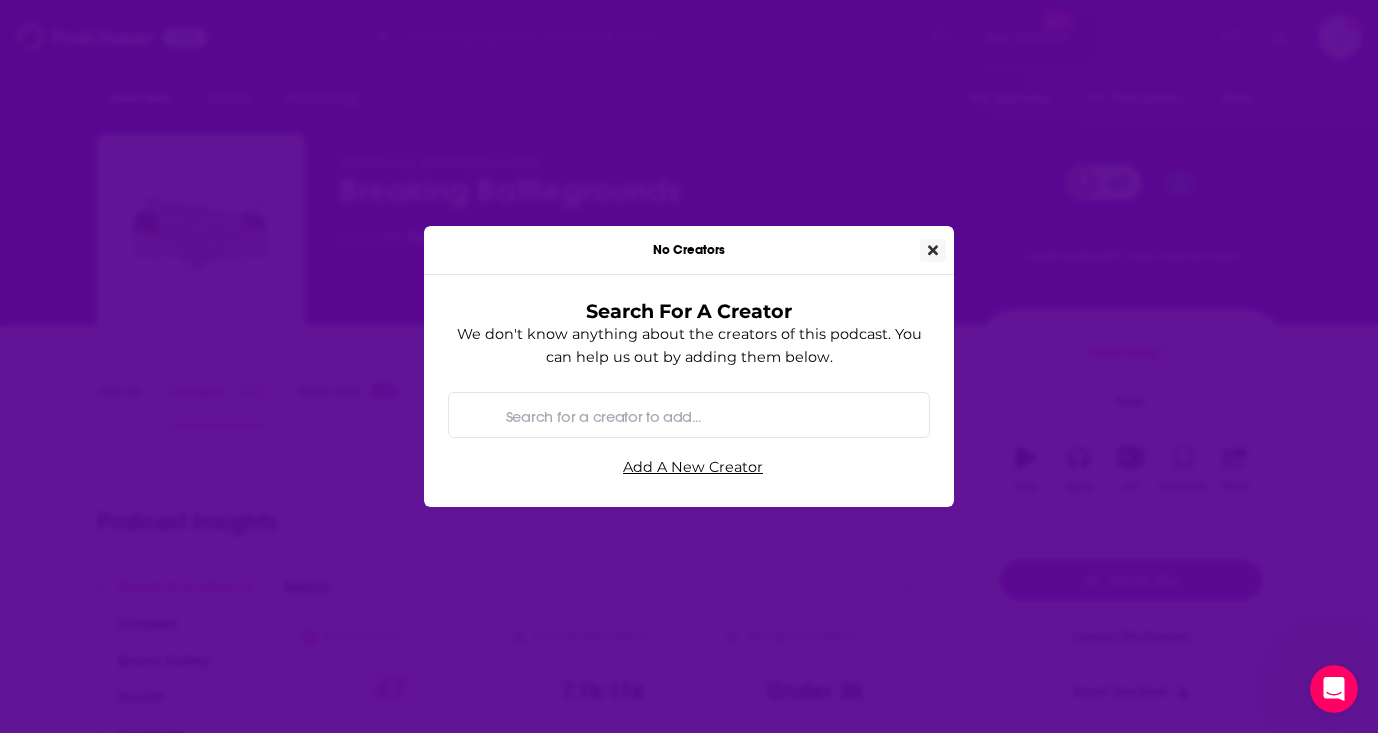 click 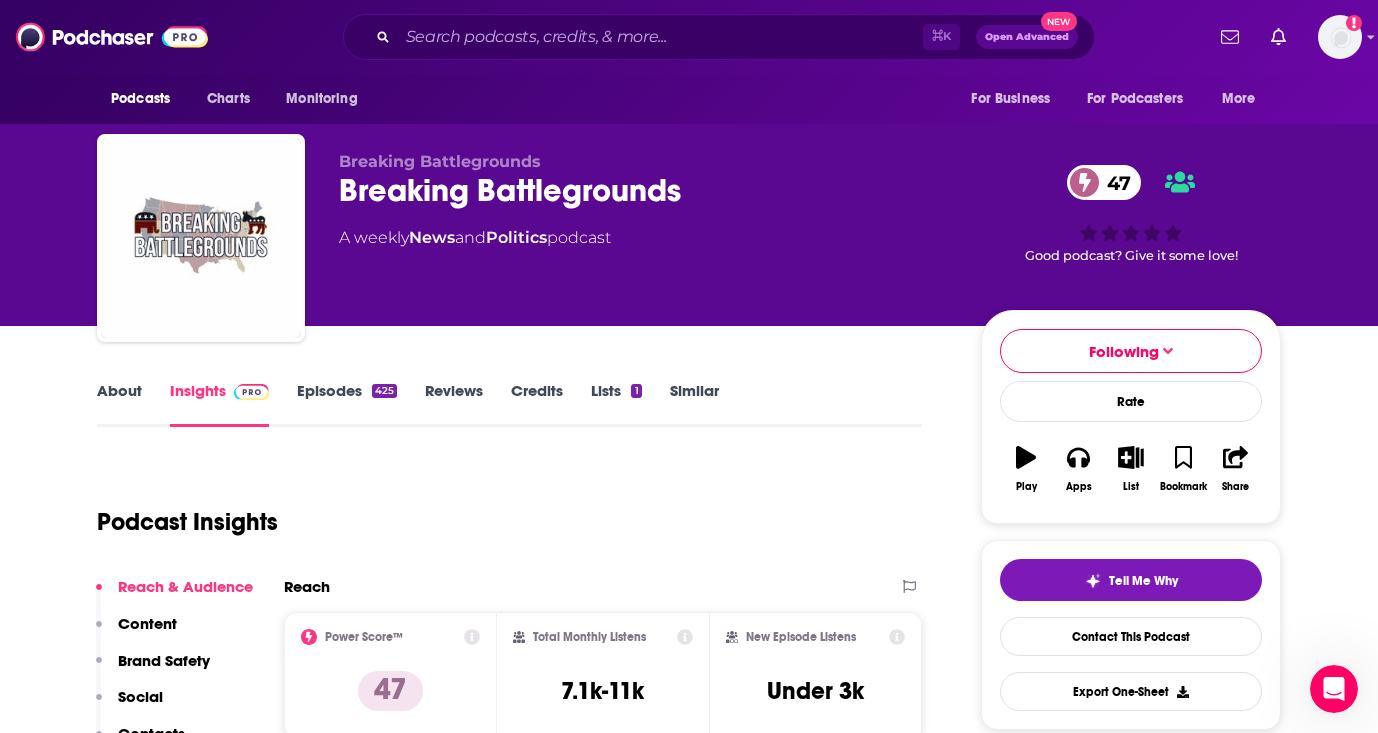 click on "Lists 1" at bounding box center [616, 404] 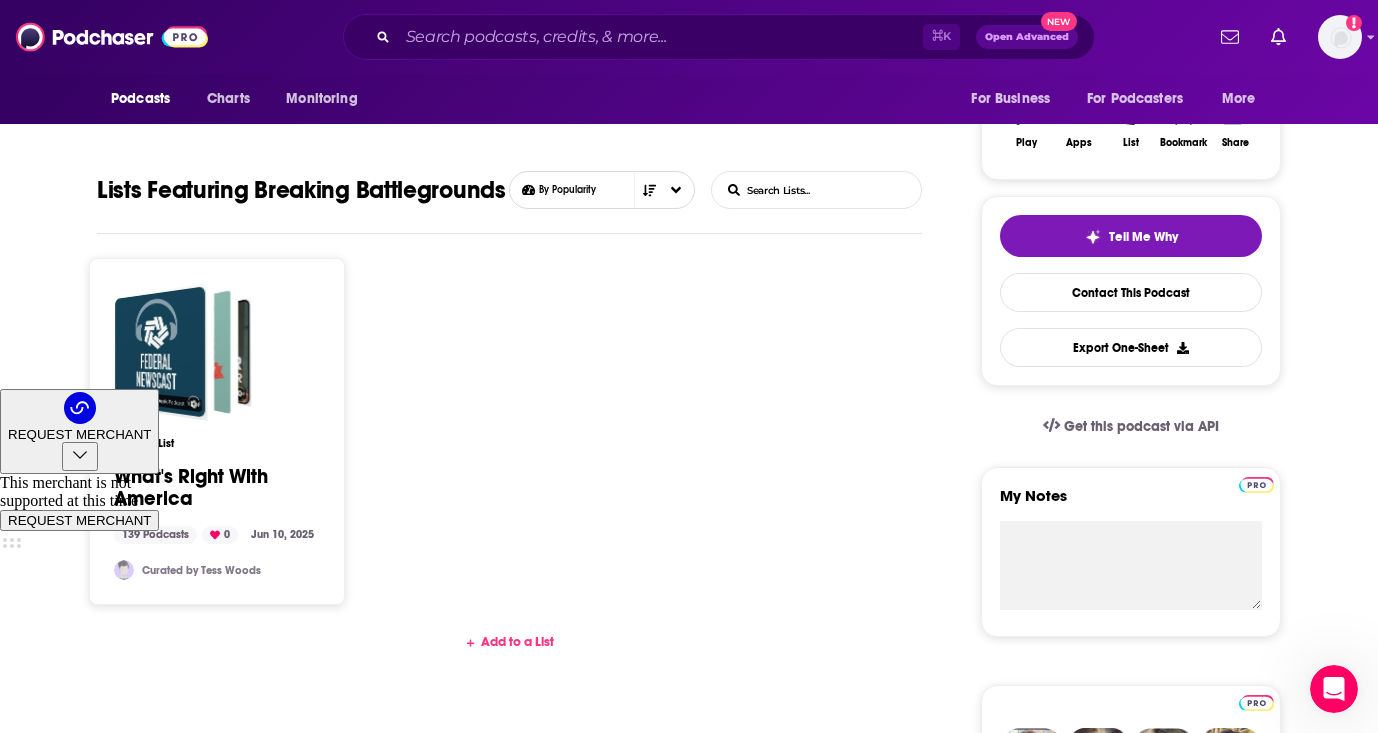scroll, scrollTop: 345, scrollLeft: 0, axis: vertical 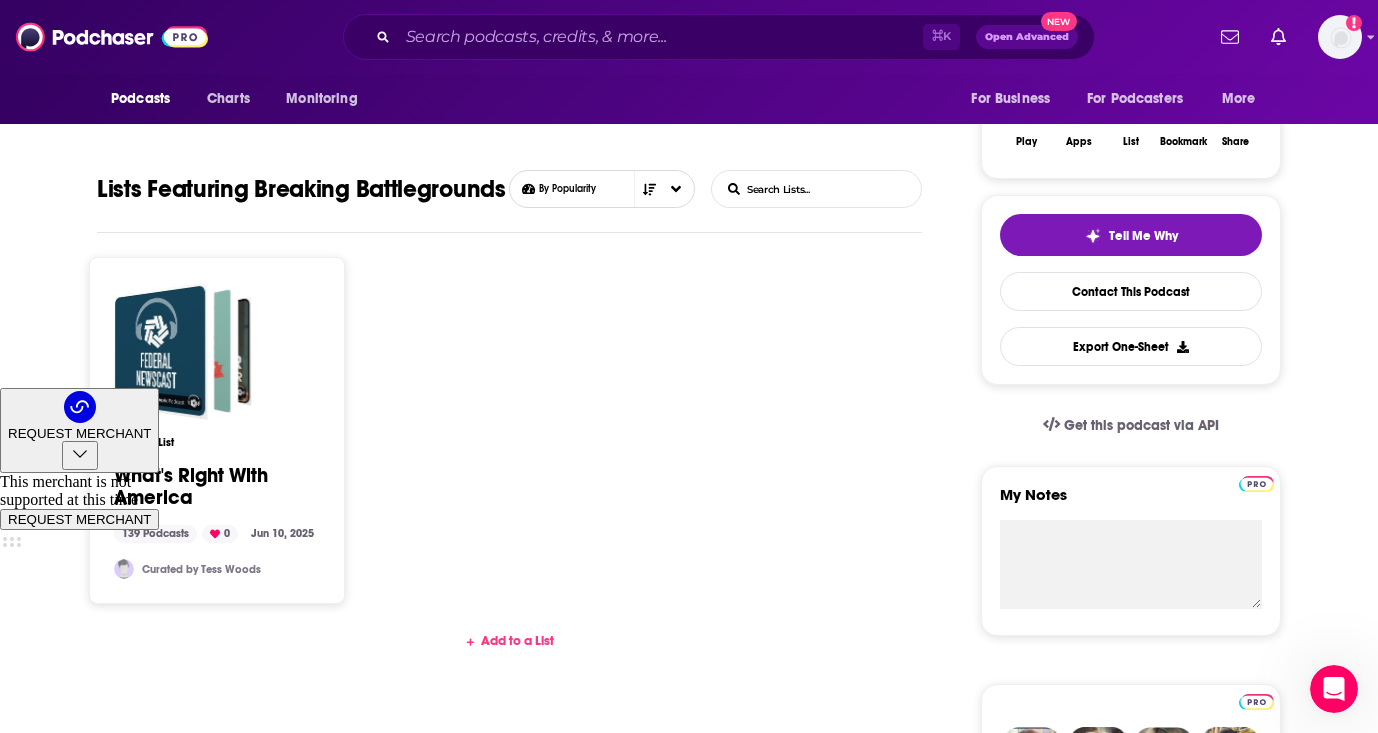 click on "Curated by Tess Woods" at bounding box center (201, 569) 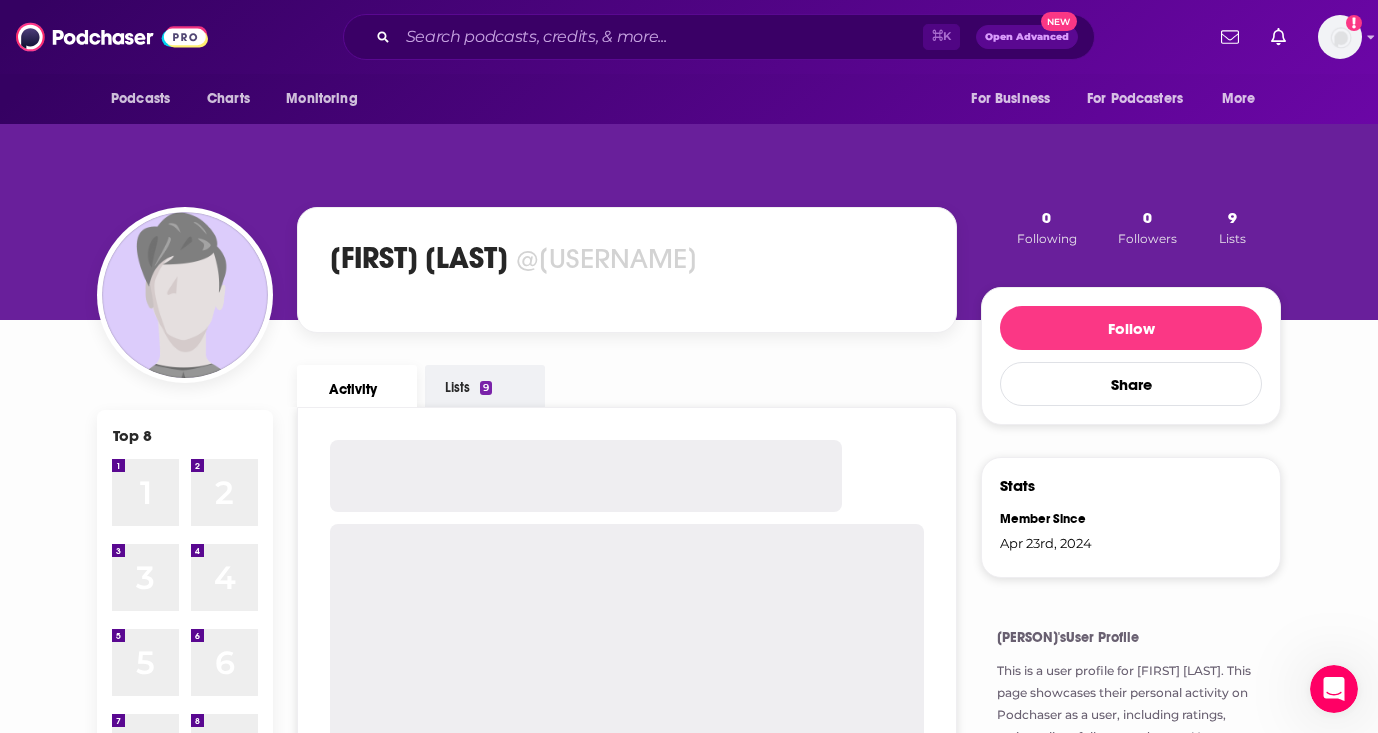 scroll, scrollTop: 7, scrollLeft: 0, axis: vertical 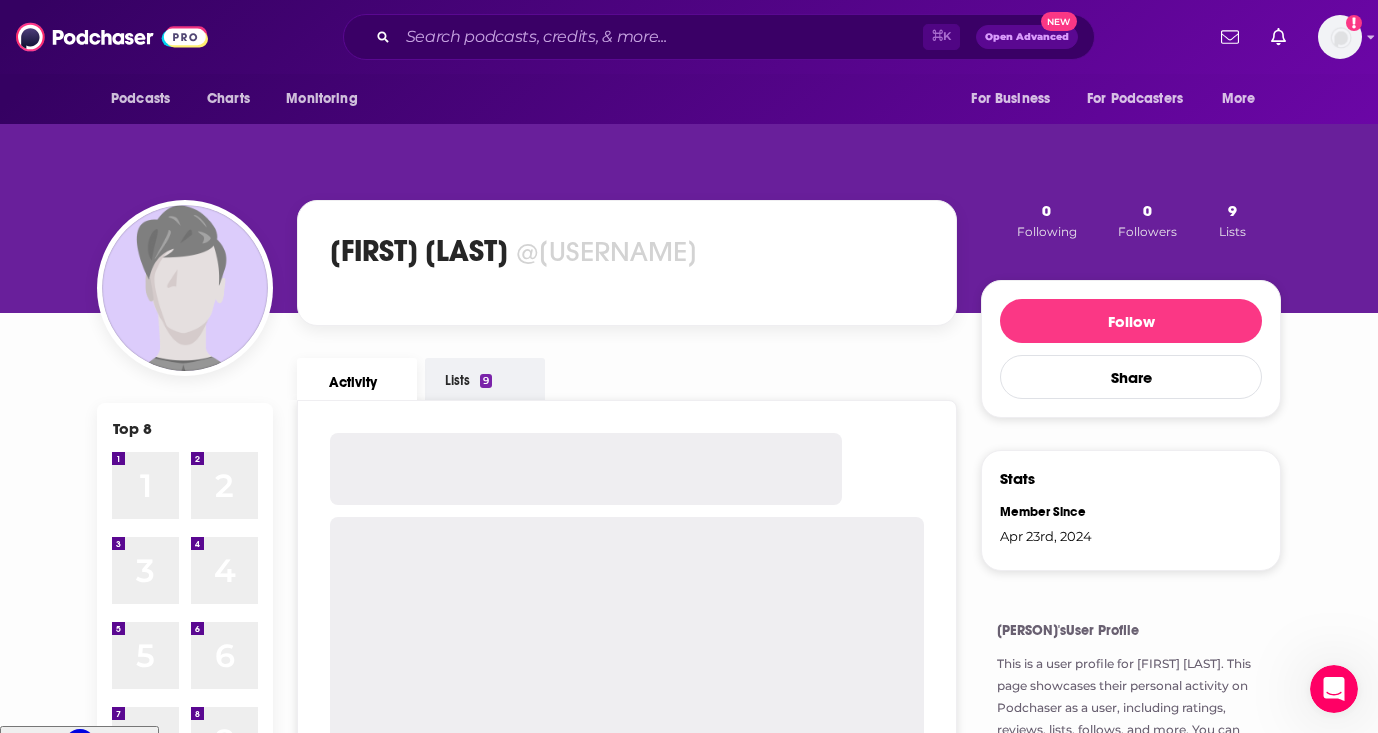 click on "Lists 9" at bounding box center (485, 379) 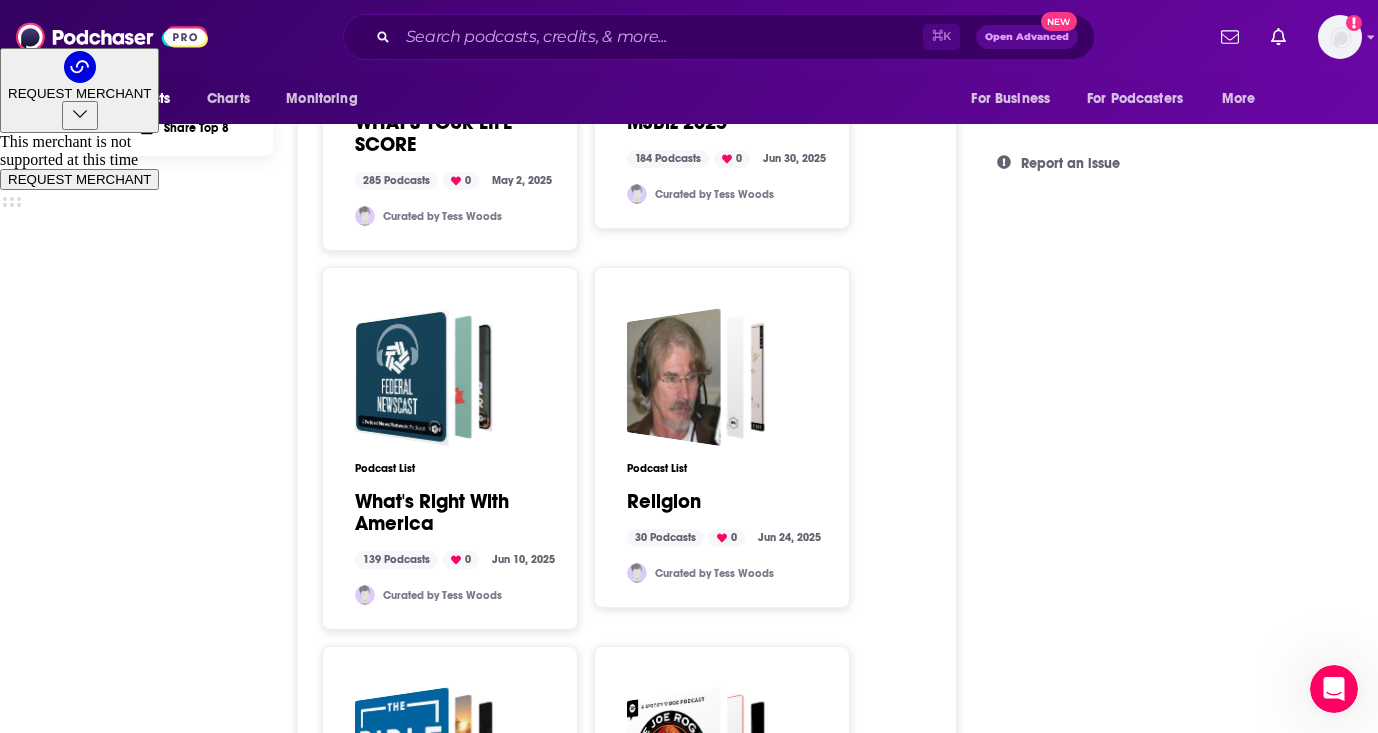 scroll, scrollTop: 700, scrollLeft: 0, axis: vertical 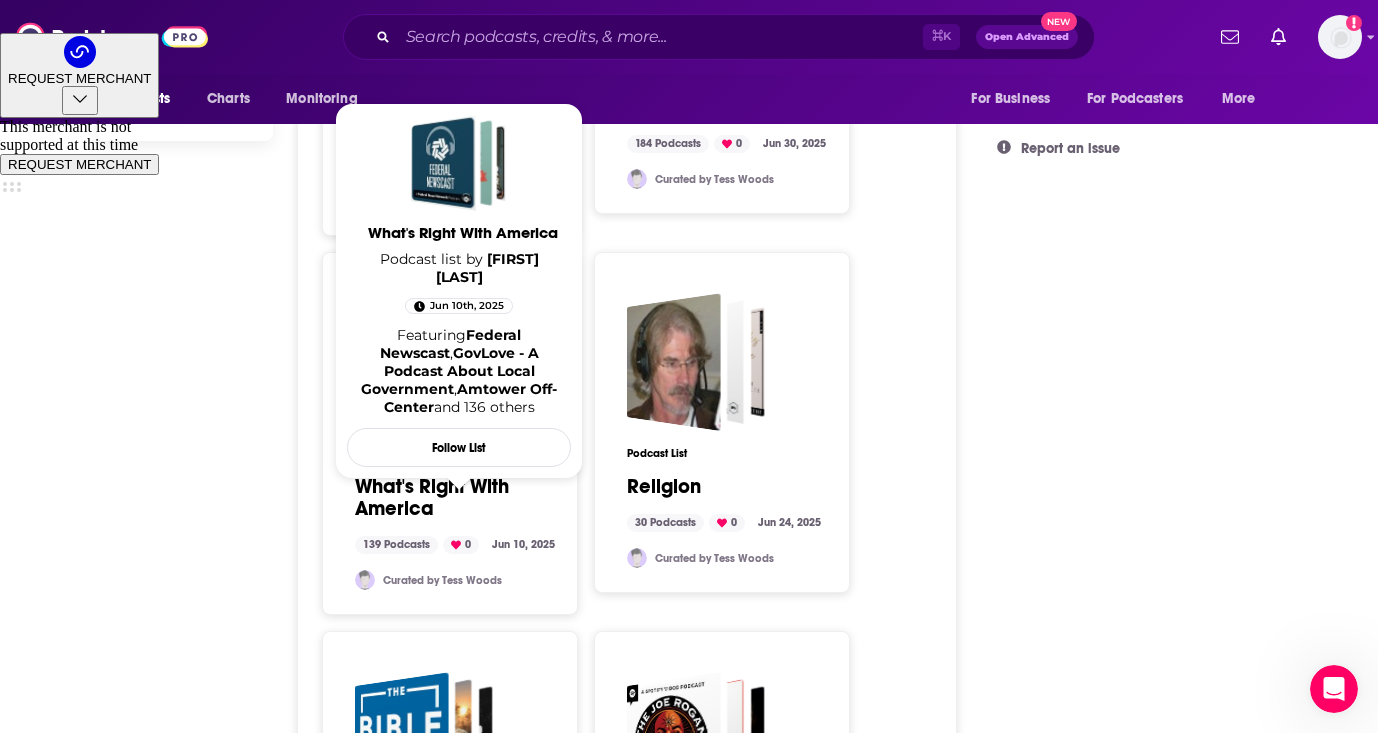click on "What's Right With America" at bounding box center (459, 498) 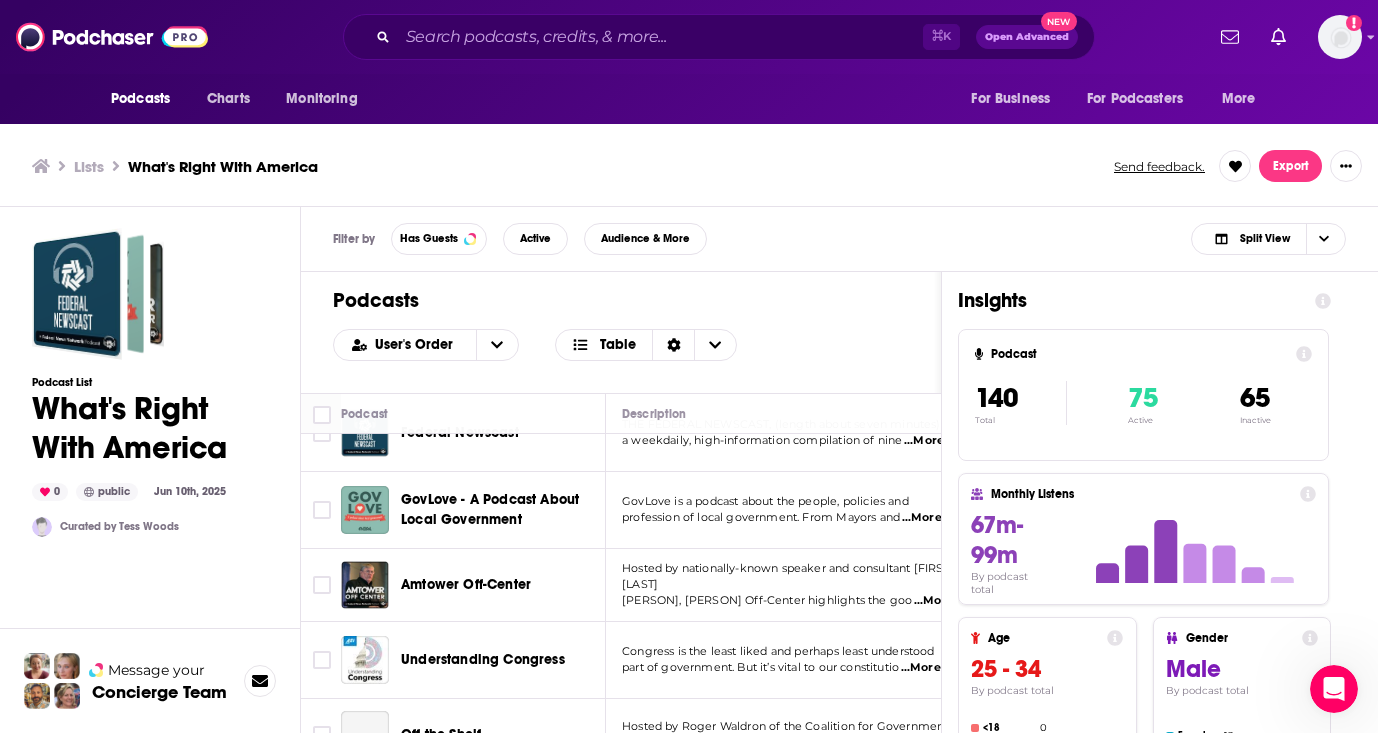 scroll, scrollTop: 44, scrollLeft: 0, axis: vertical 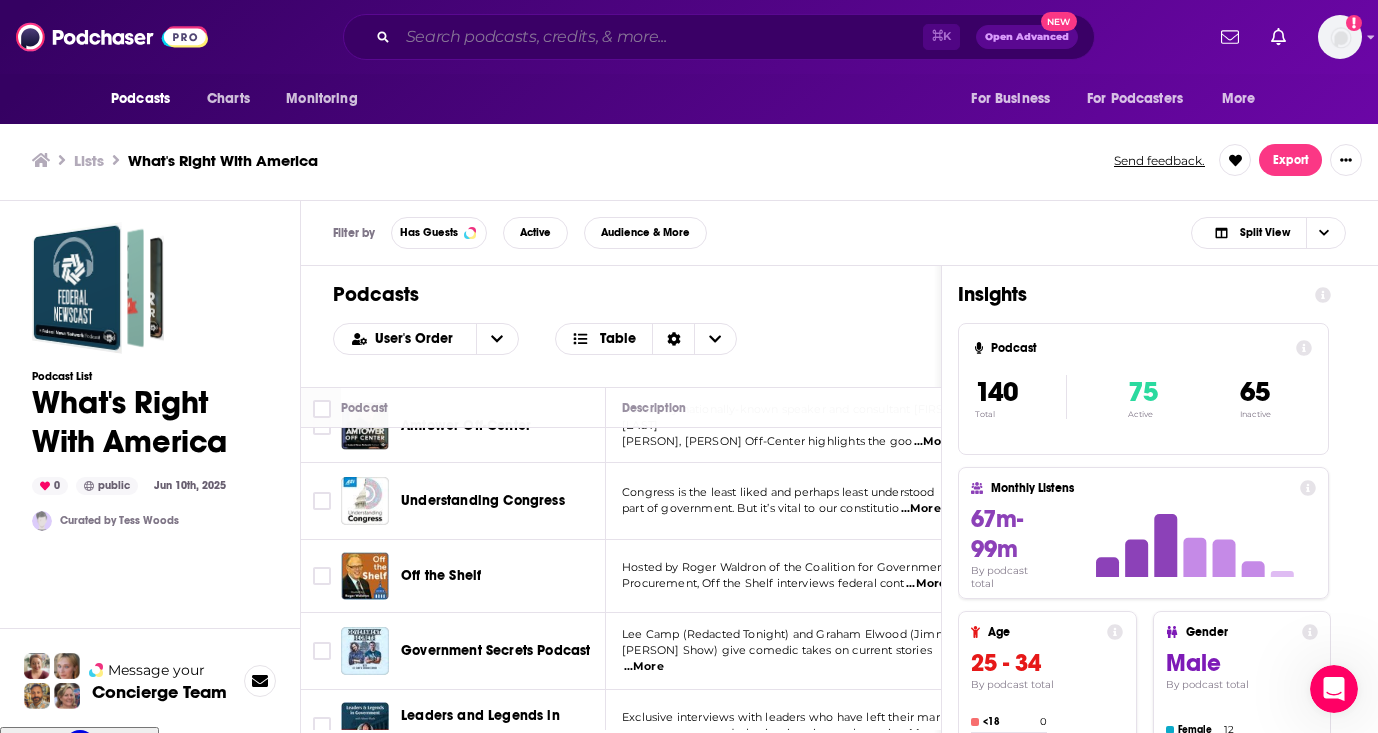 click at bounding box center (660, 37) 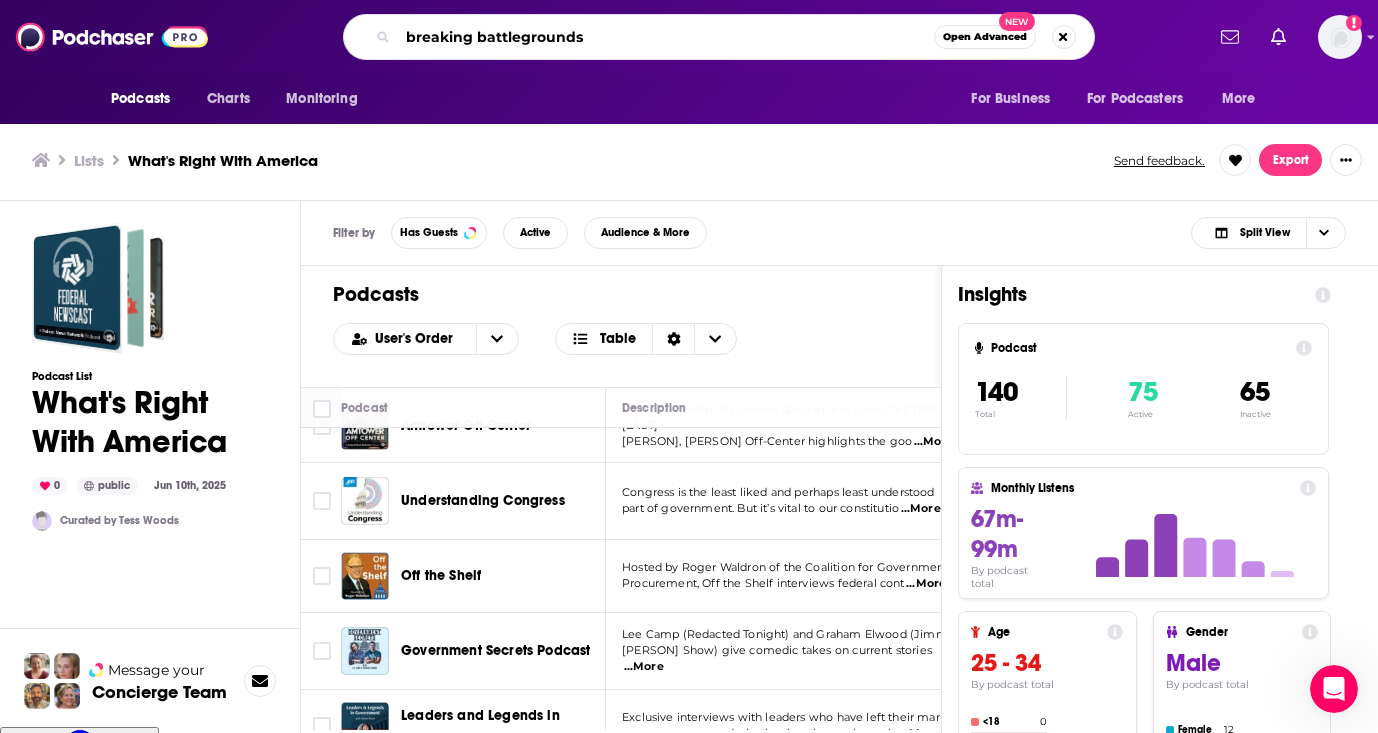 type on "breaking battlegrounds" 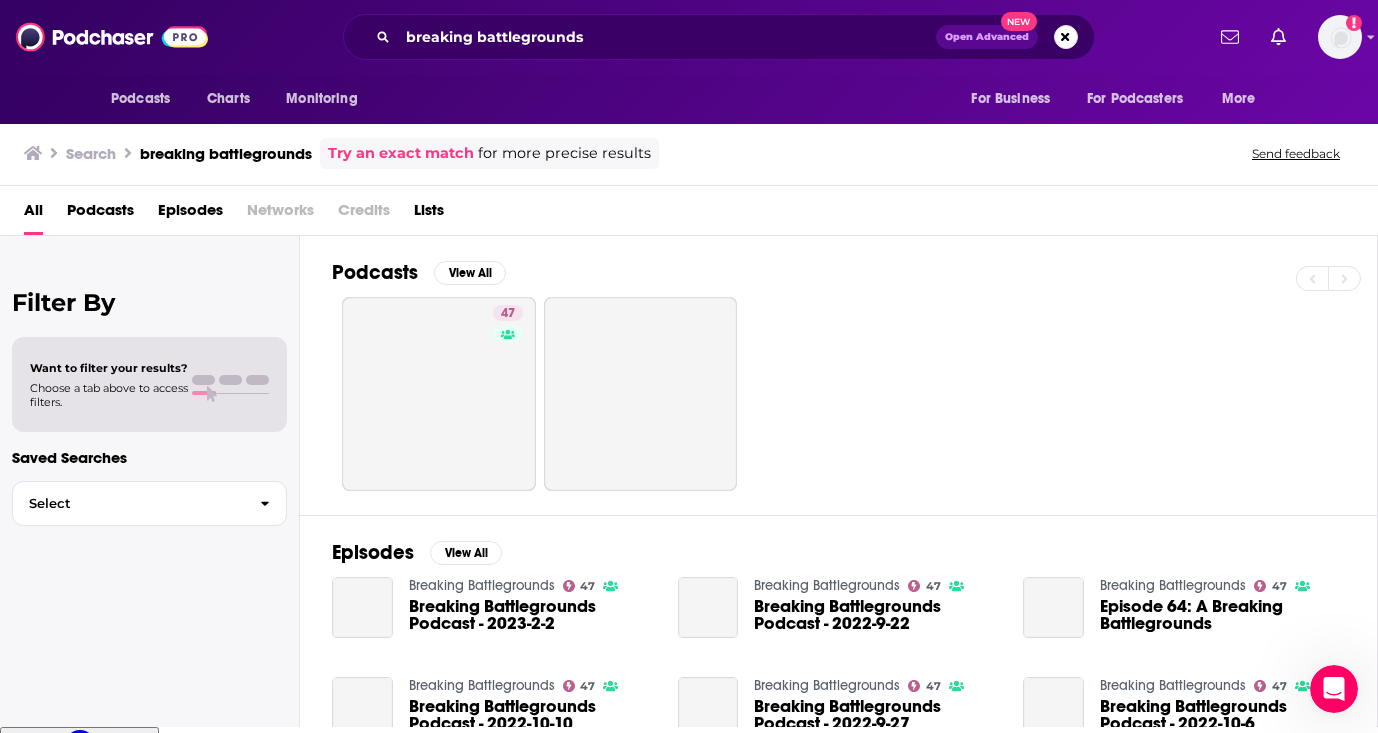 scroll, scrollTop: 0, scrollLeft: 0, axis: both 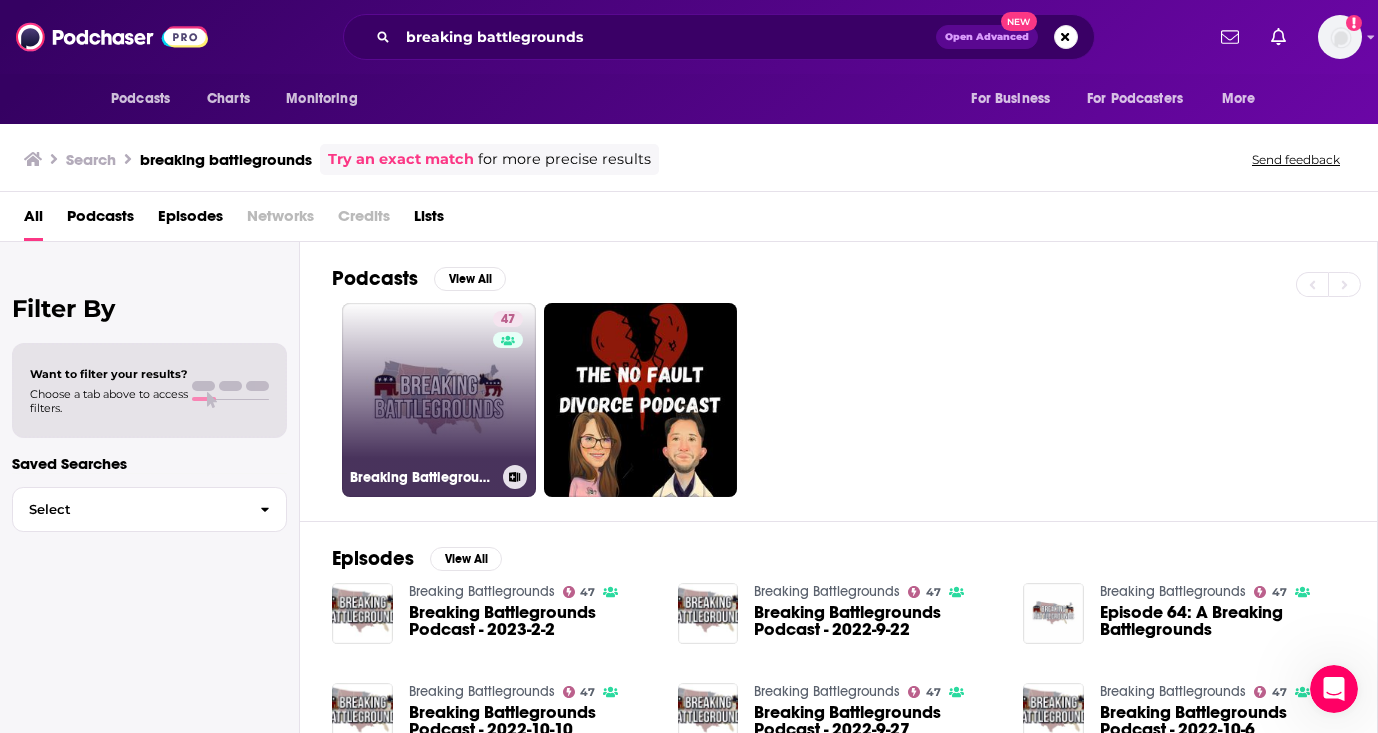 click on "47 Breaking Battlegrounds" at bounding box center [439, 400] 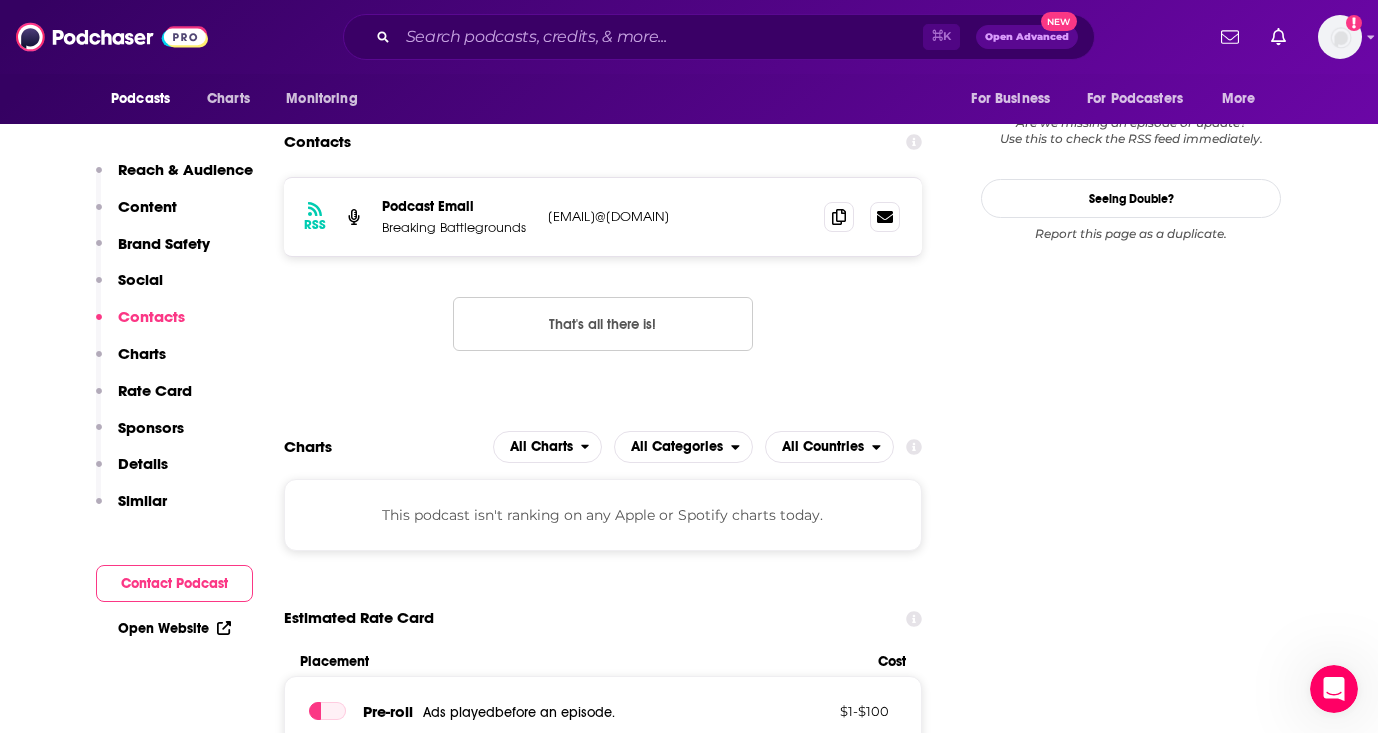 scroll, scrollTop: 2031, scrollLeft: 0, axis: vertical 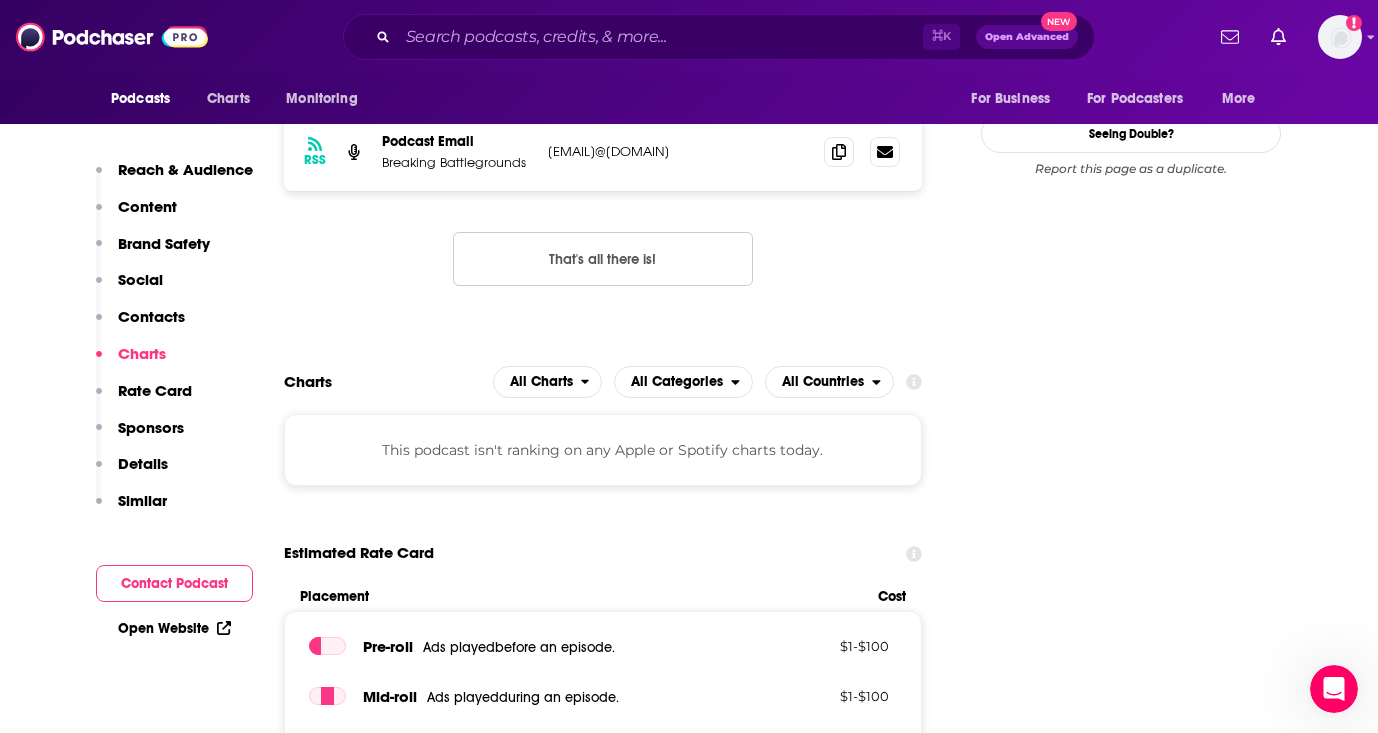 click on "This podcast isn't ranking on any Apple or Spotify charts today." at bounding box center [603, 450] 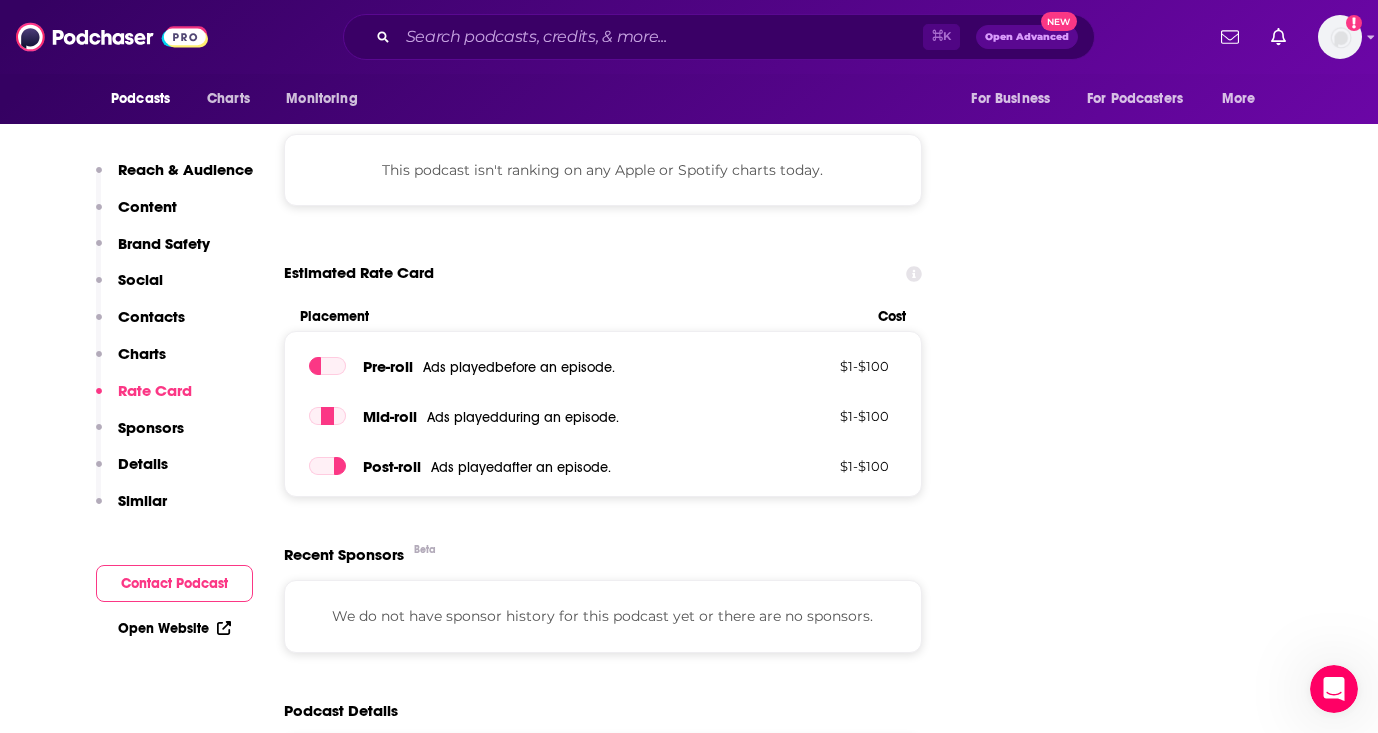 scroll, scrollTop: 2314, scrollLeft: 0, axis: vertical 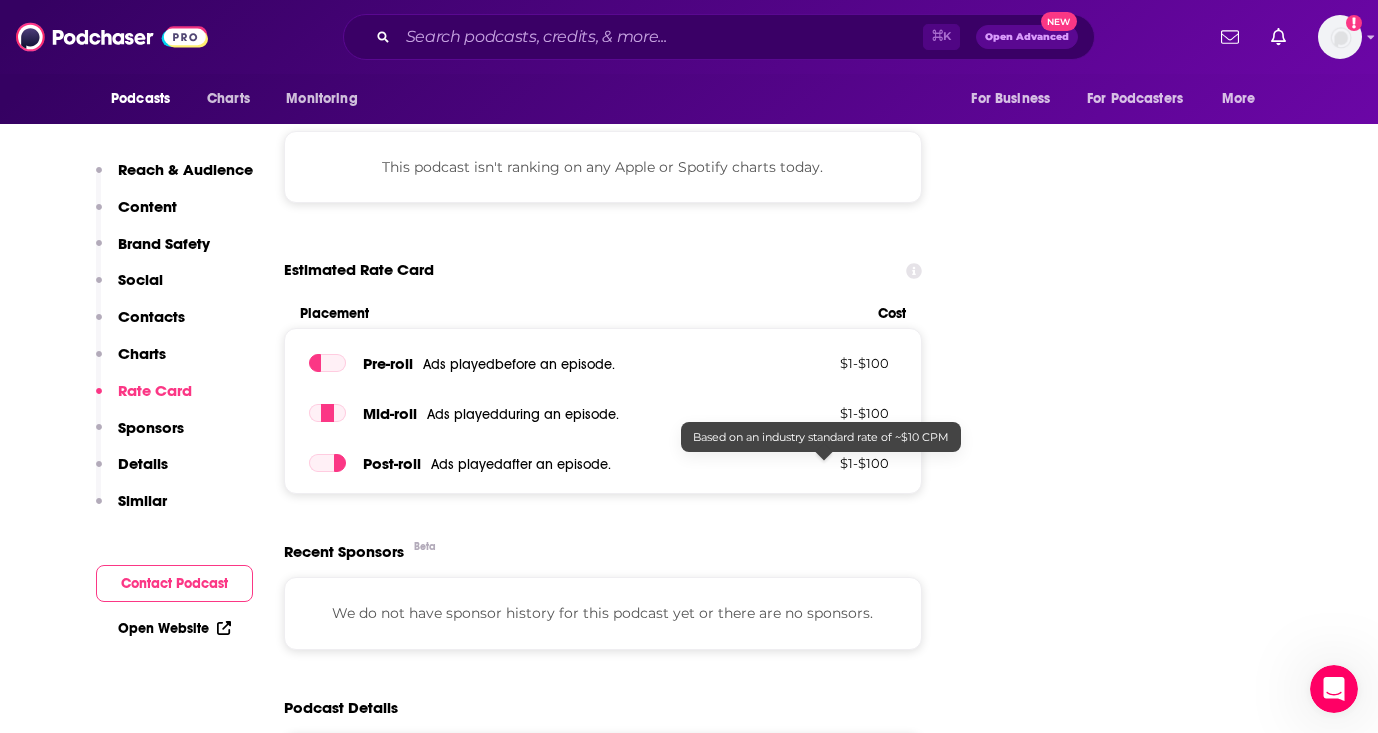 click on "$ 1  -  $ 100" at bounding box center [824, 463] 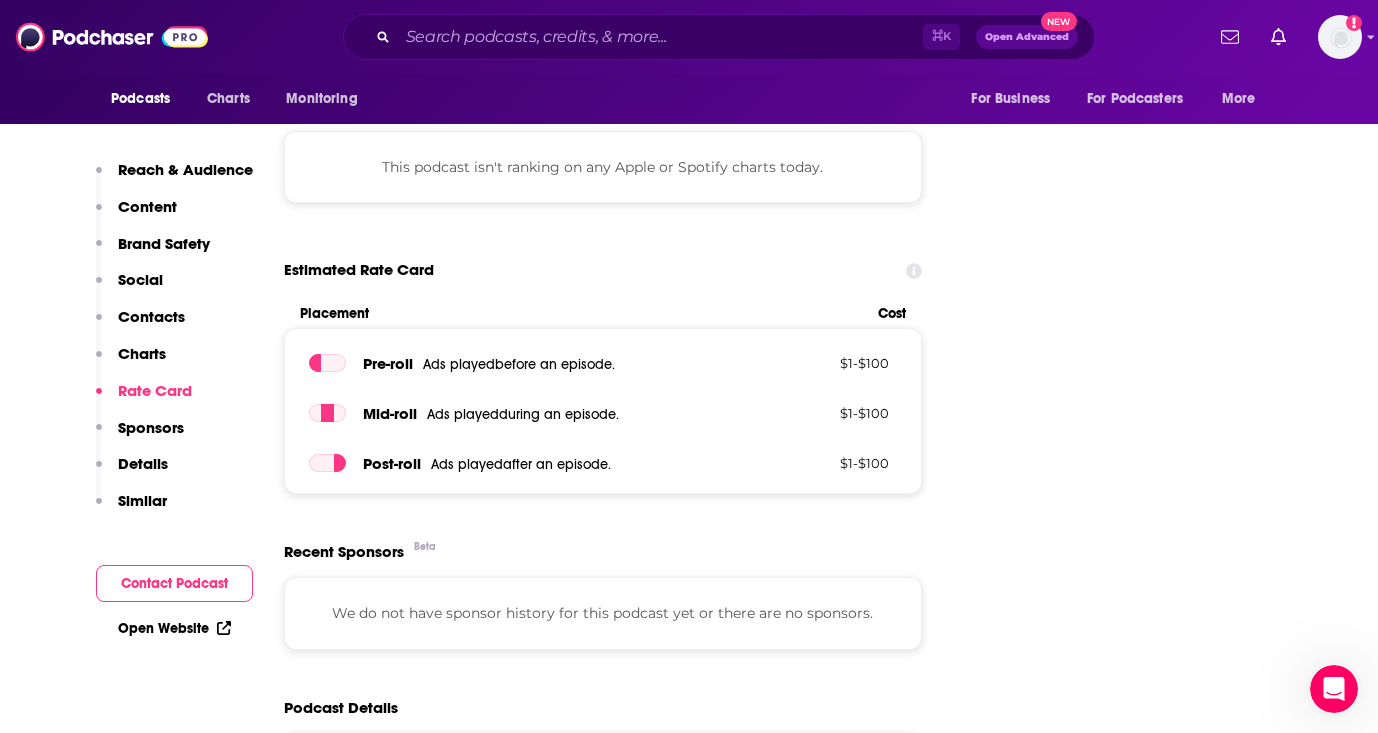 click at bounding box center [327, 413] 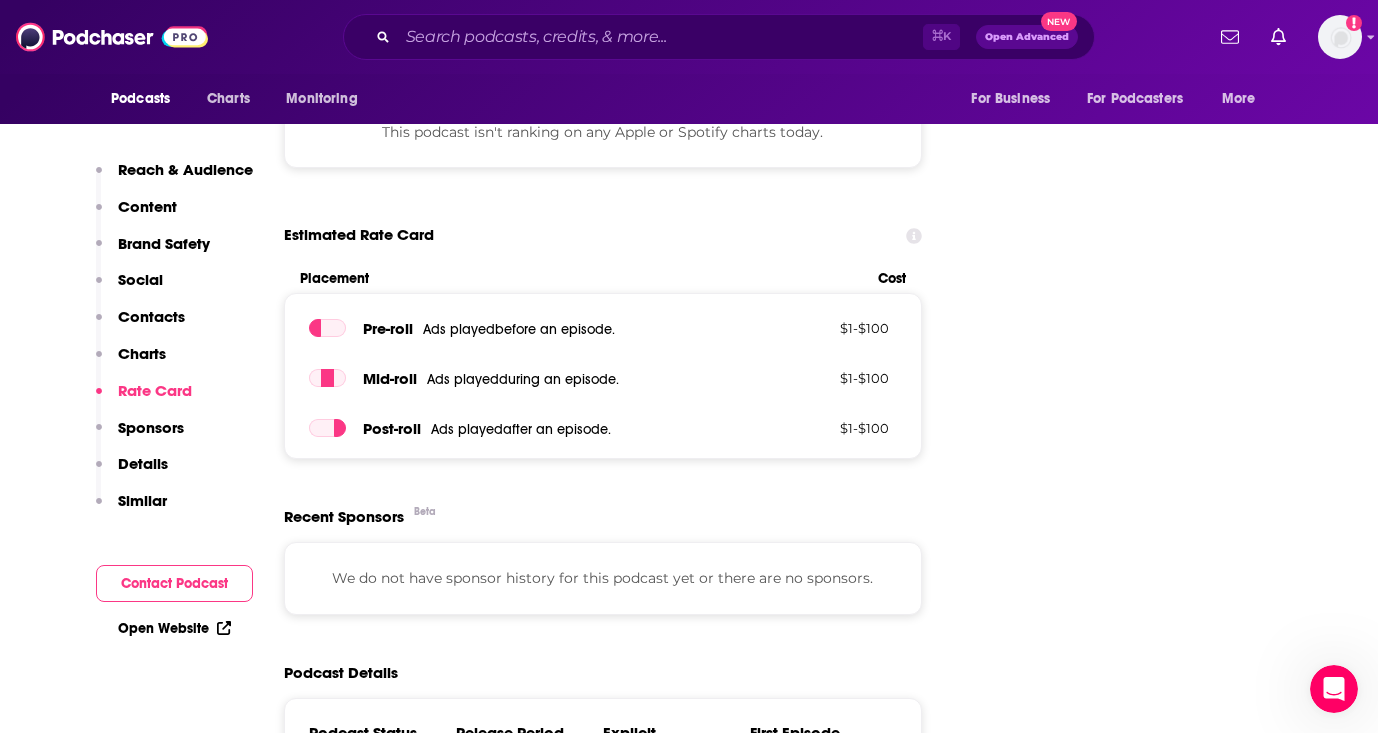 scroll, scrollTop: 2353, scrollLeft: 0, axis: vertical 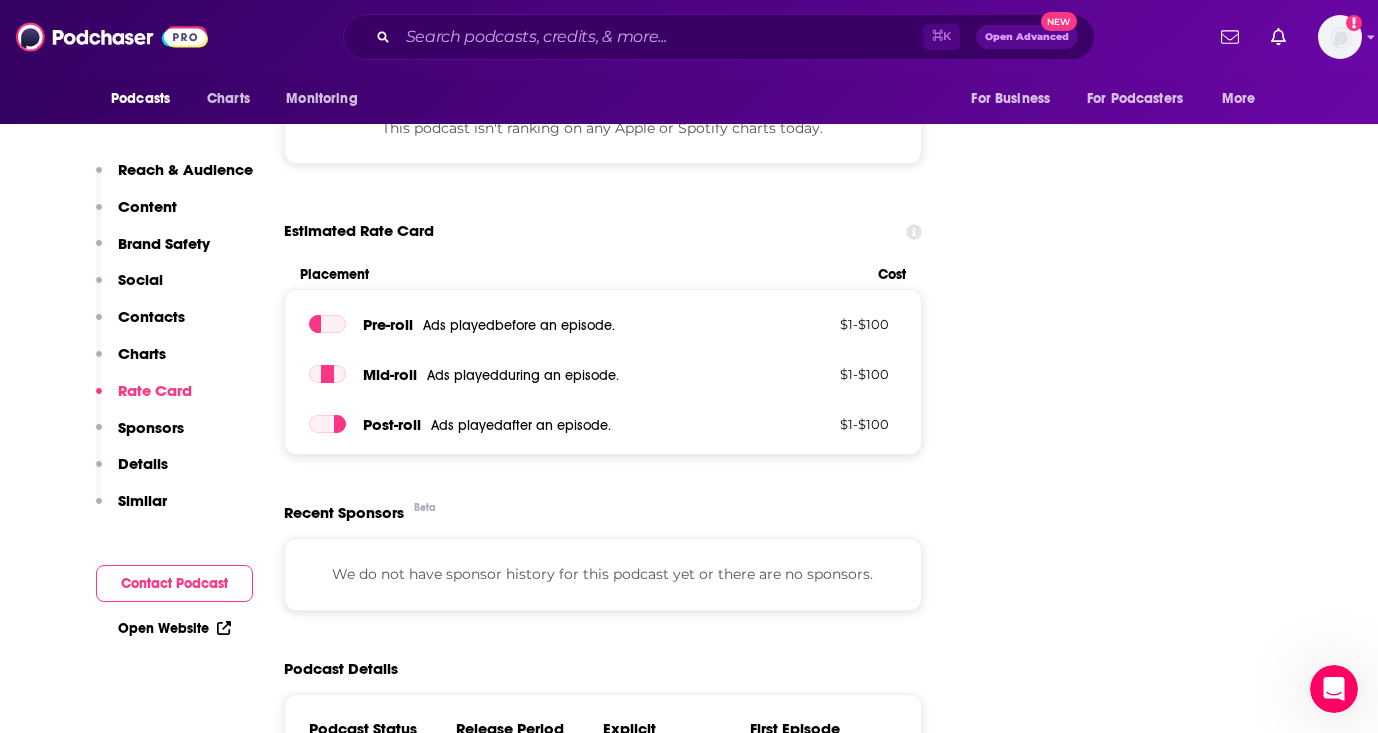 click on "Sponsors" at bounding box center (151, 427) 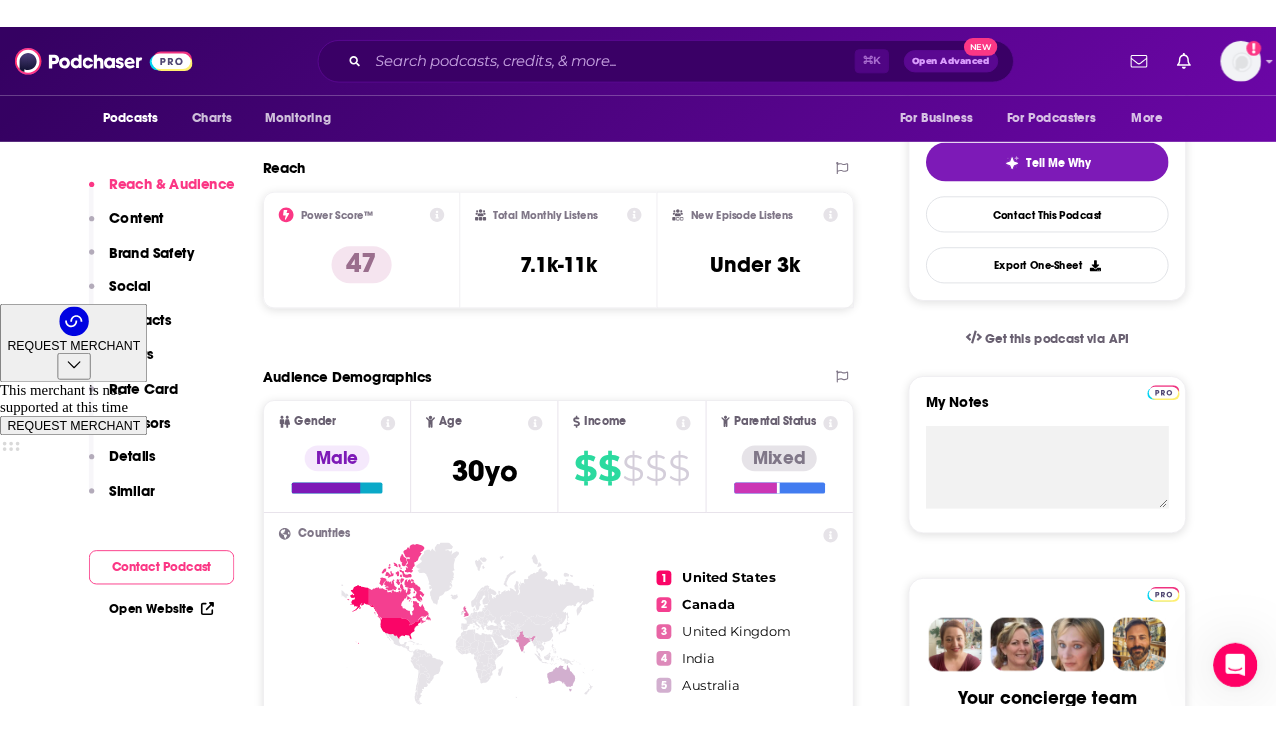 scroll, scrollTop: 623, scrollLeft: 0, axis: vertical 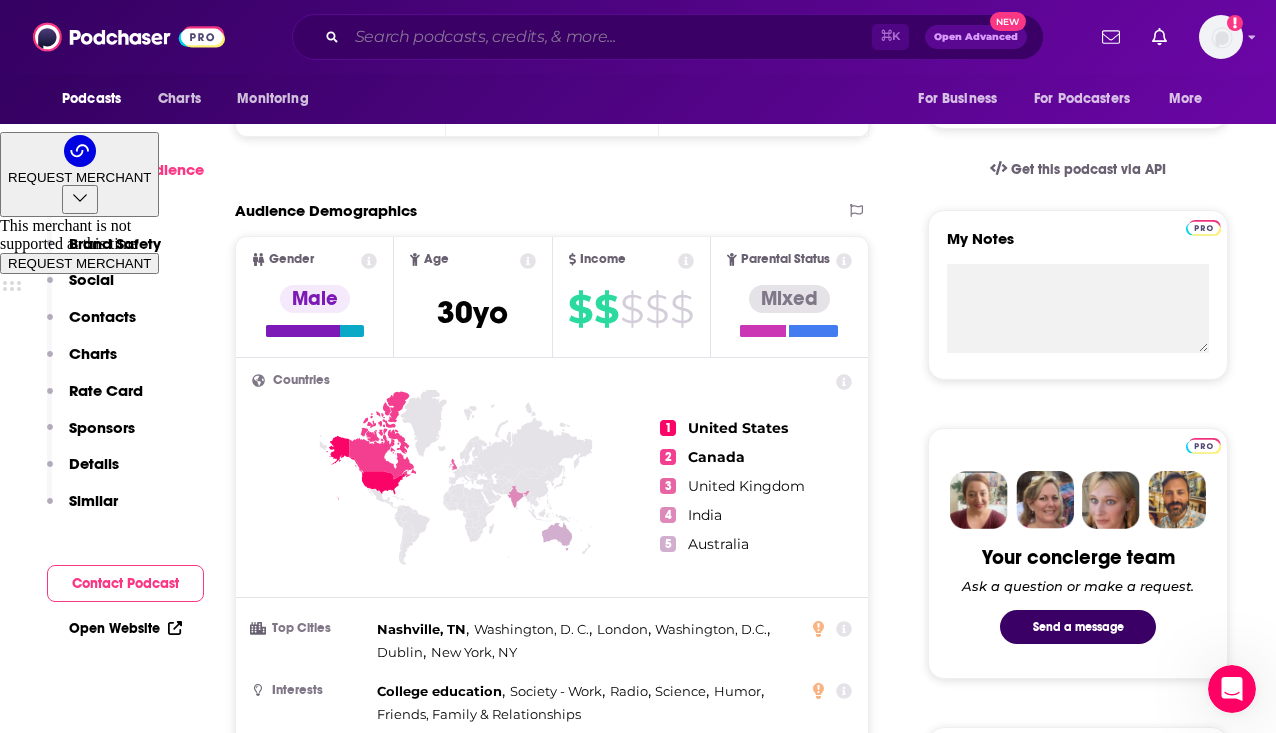 click at bounding box center (609, 37) 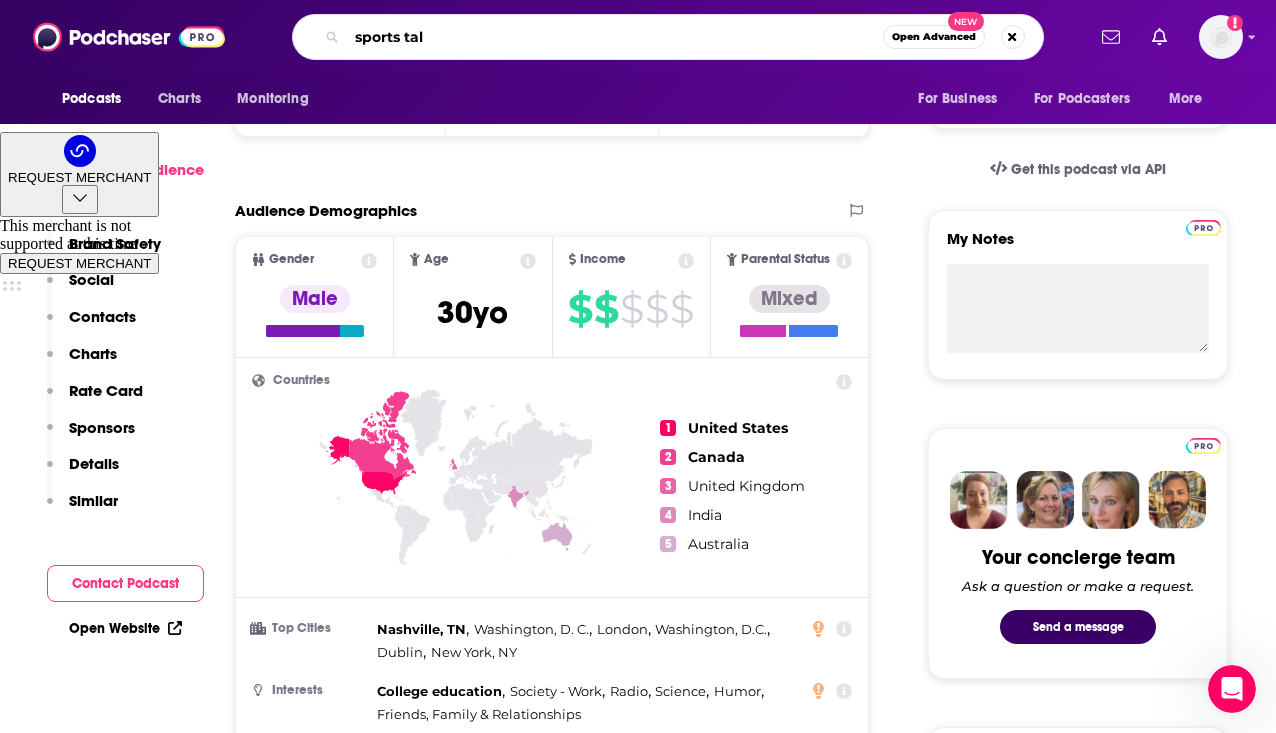 type on "sports talk" 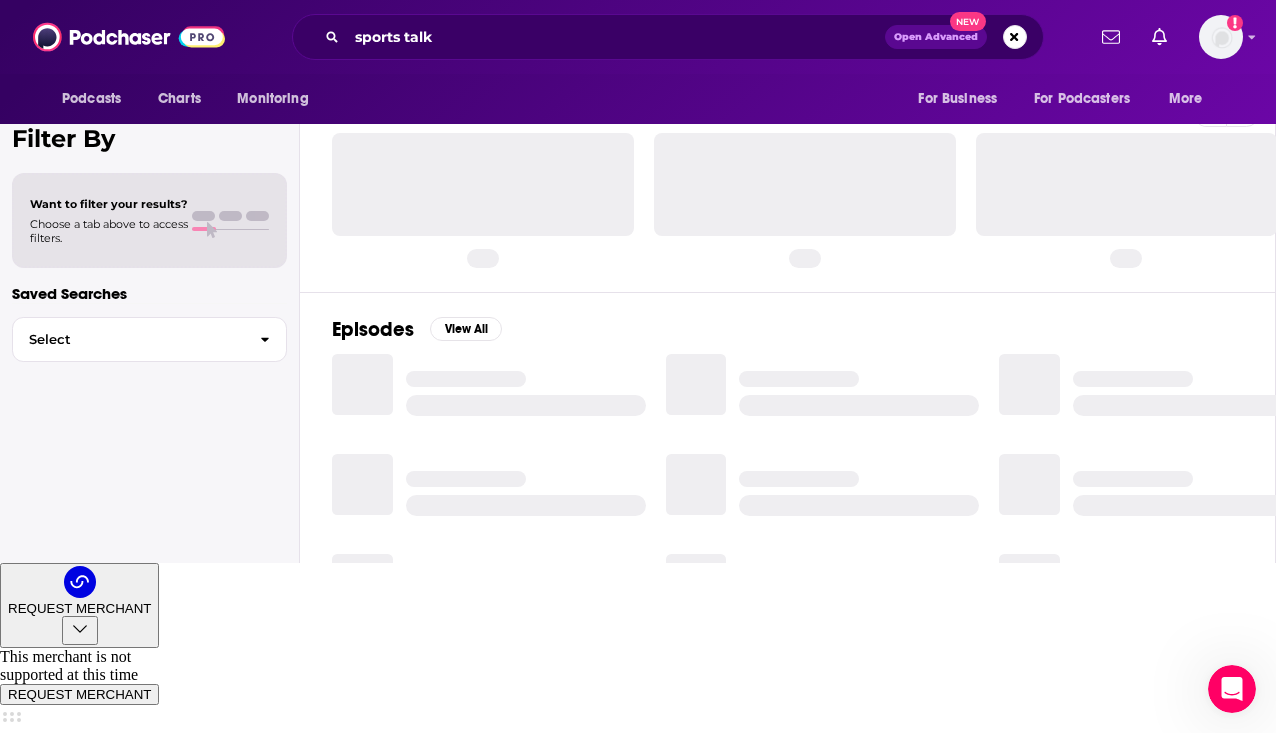 scroll, scrollTop: 0, scrollLeft: 0, axis: both 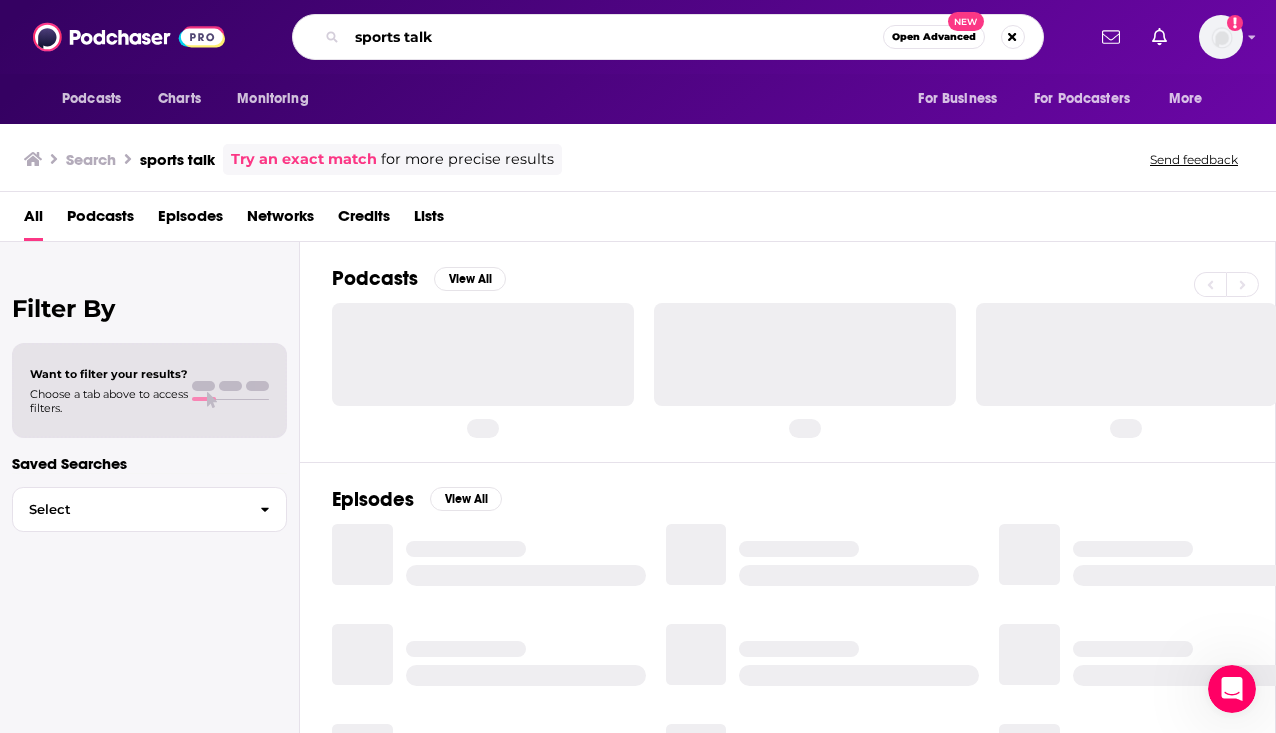 click on "sports talk" at bounding box center [615, 37] 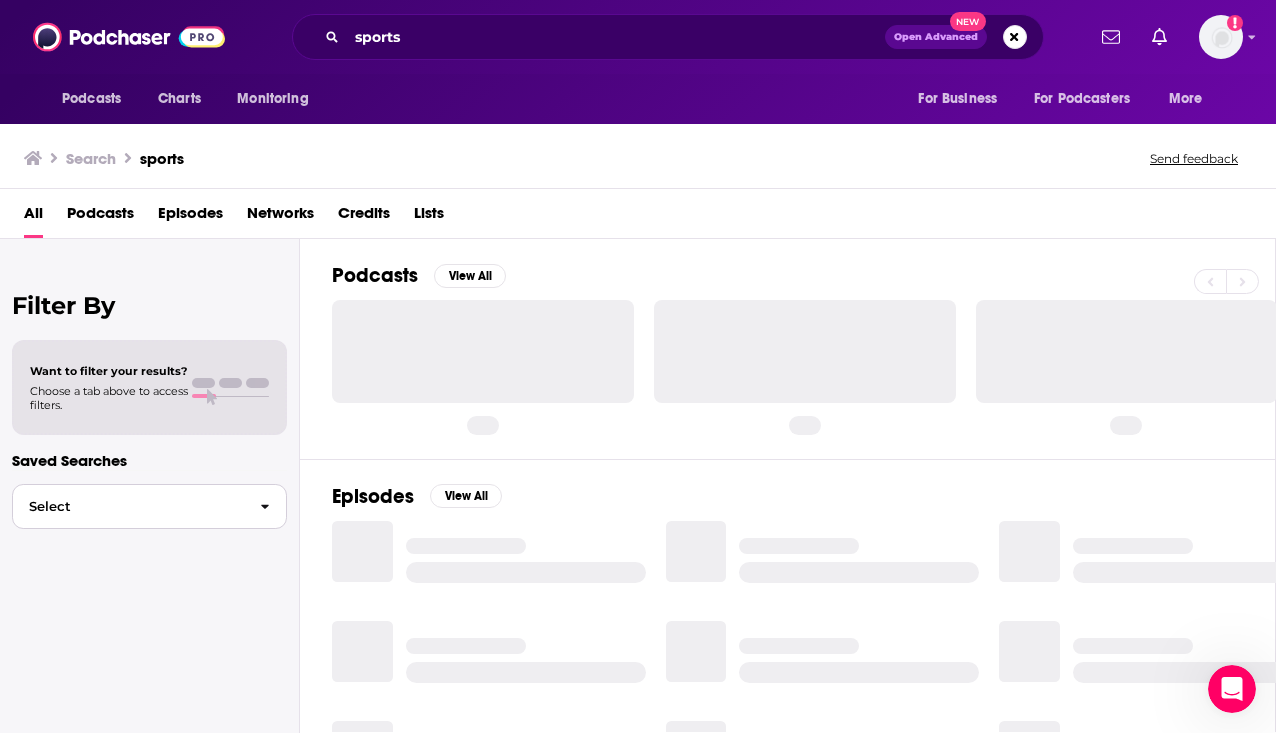 click at bounding box center [265, 506] 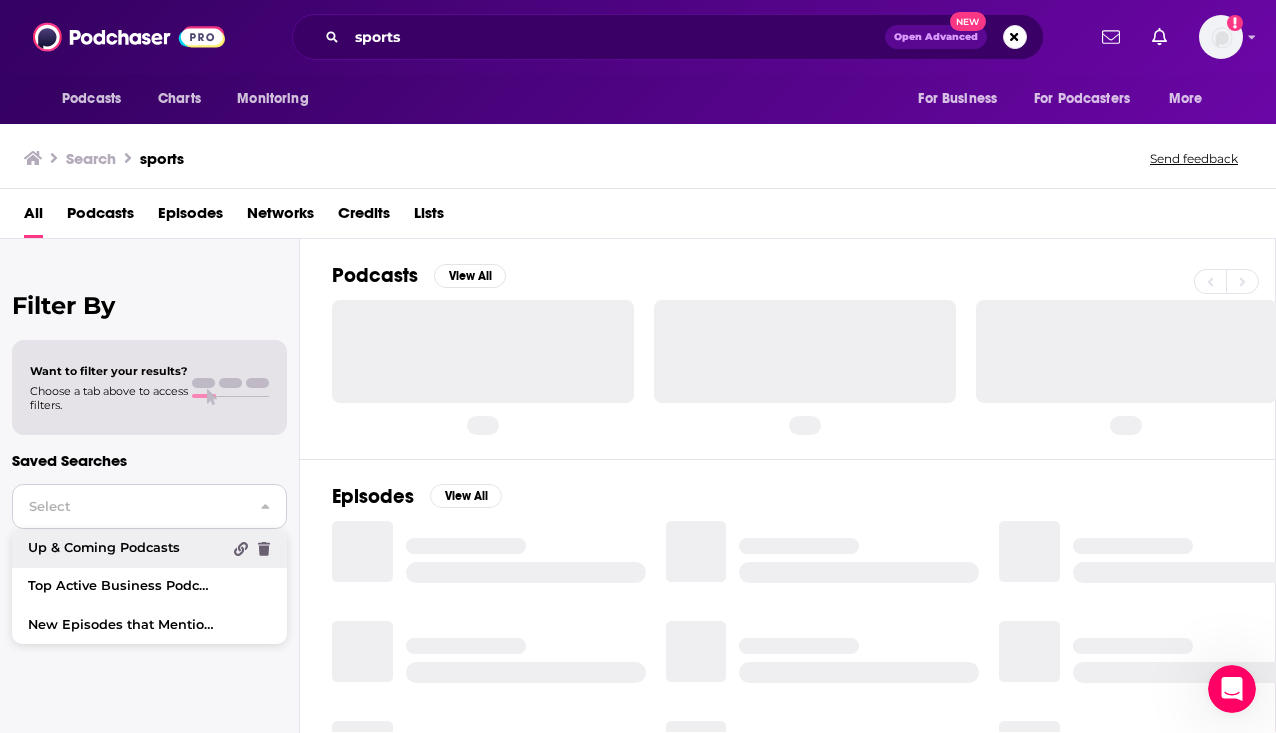 scroll, scrollTop: 0, scrollLeft: 0, axis: both 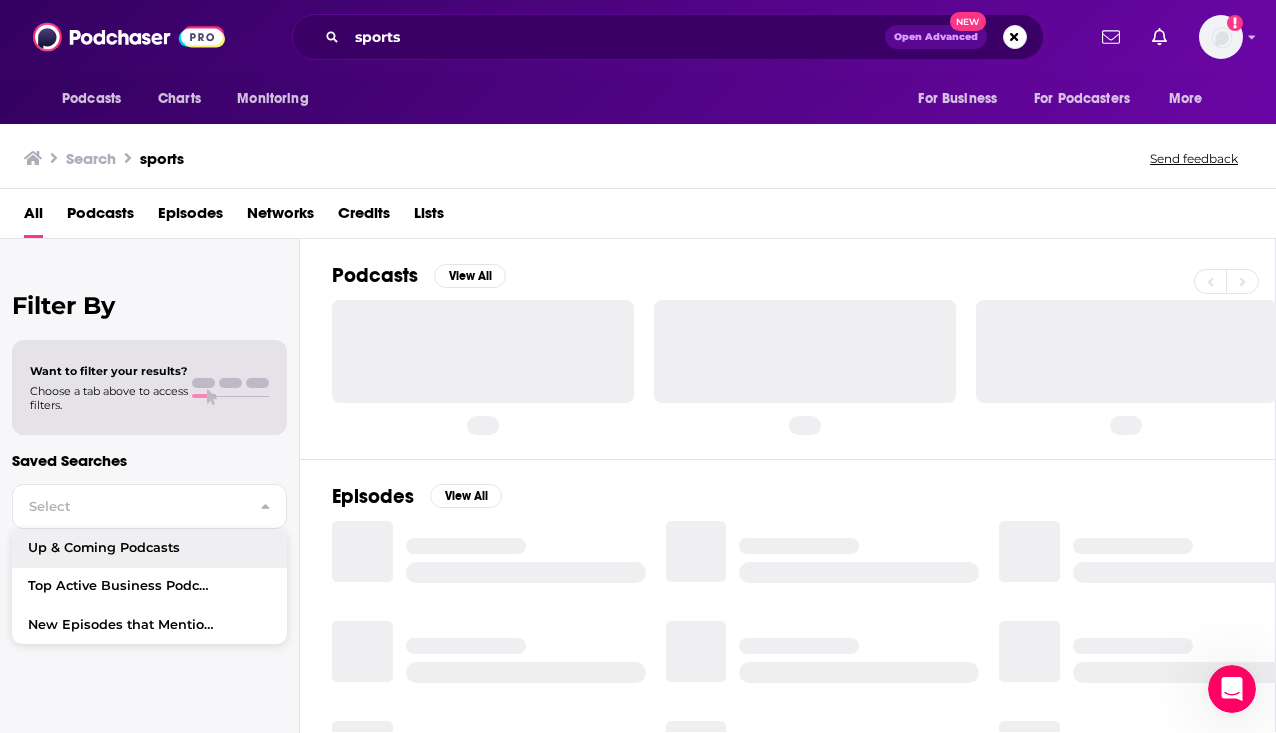 click on "Podcasts View All Episodes View All Lists View All Credits View All Networks View All" at bounding box center [788, 485] 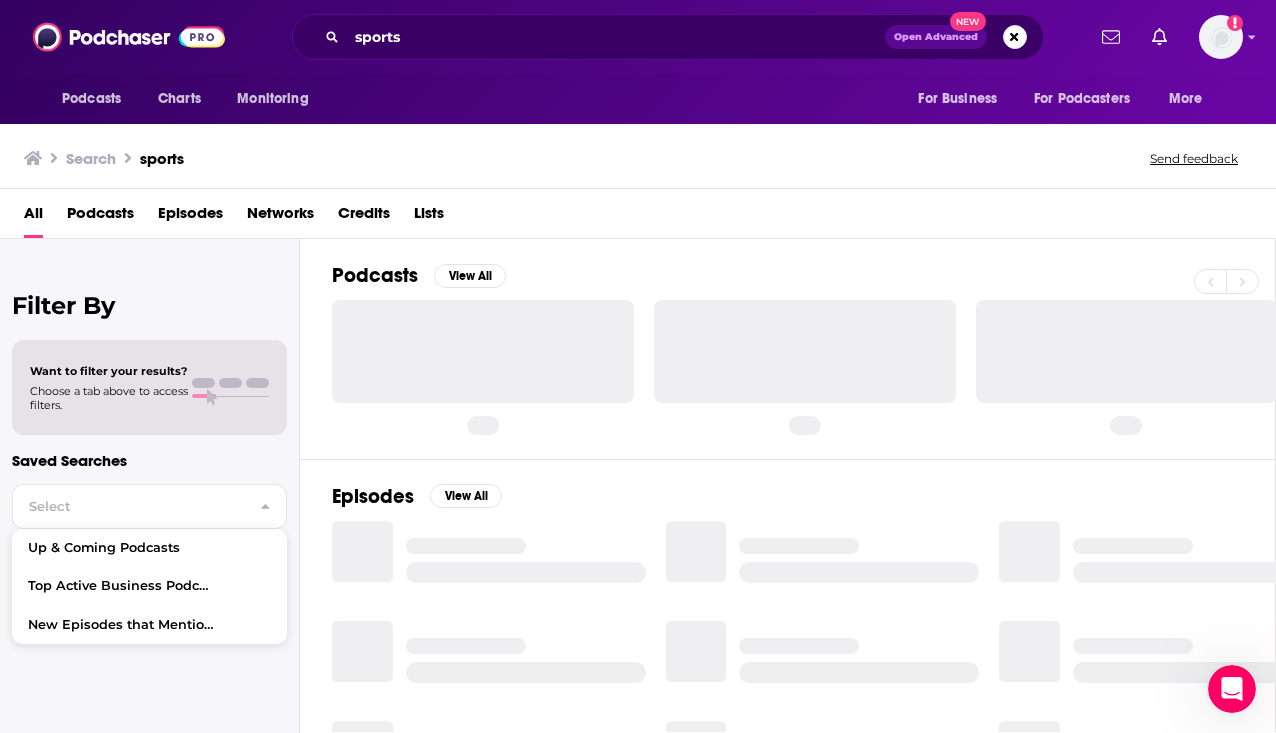 click on "Filter By" at bounding box center [149, 305] 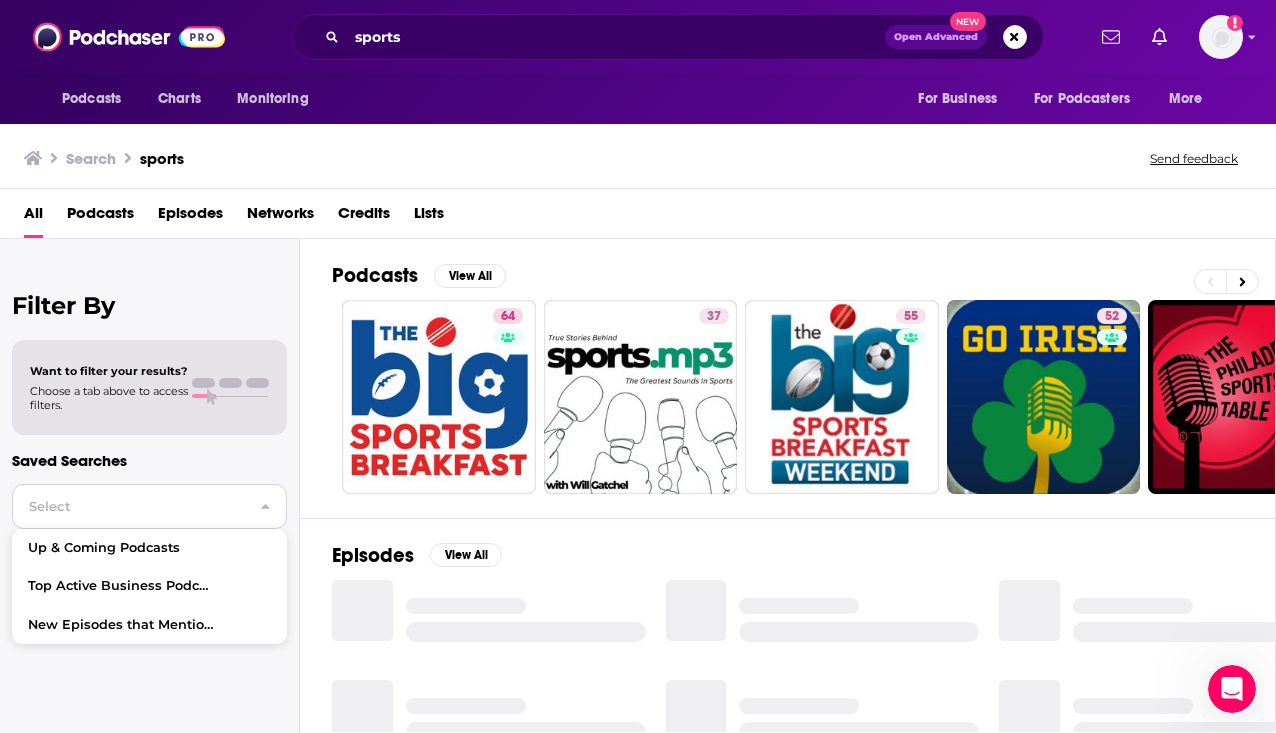 click at bounding box center [265, 506] 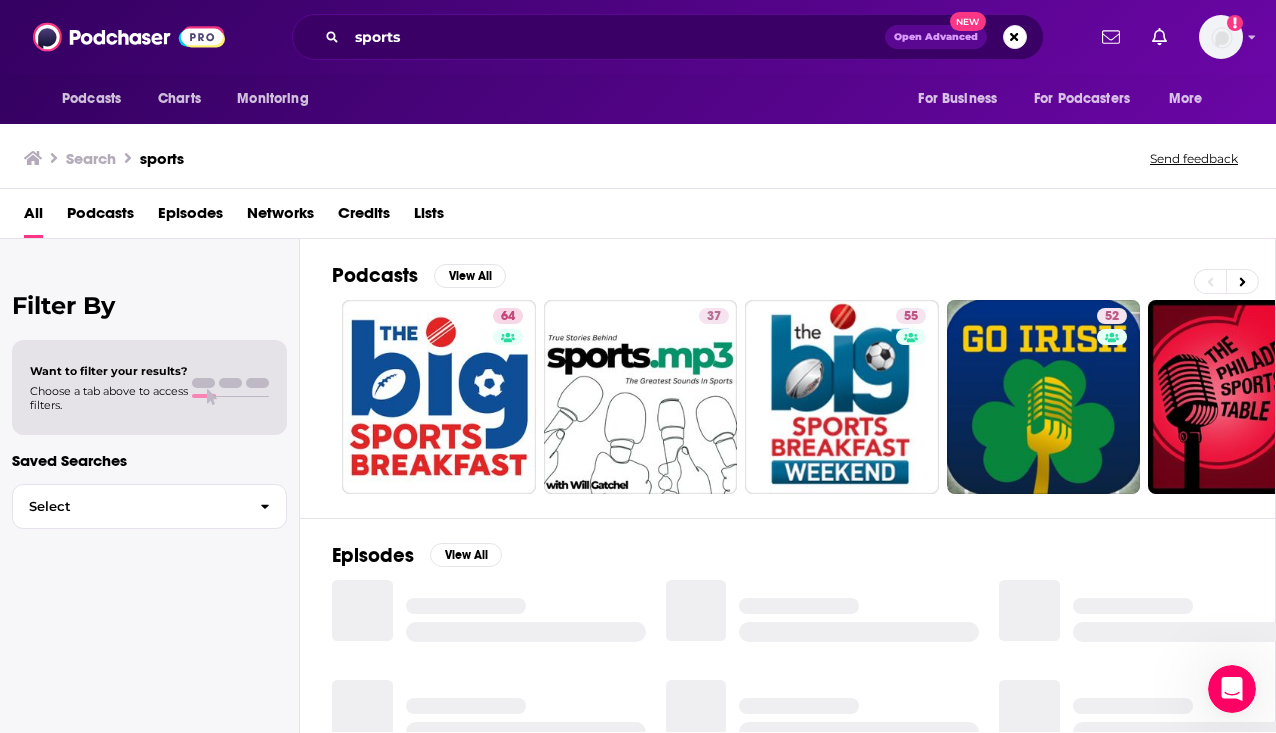 click on "Podcasts" at bounding box center [100, 217] 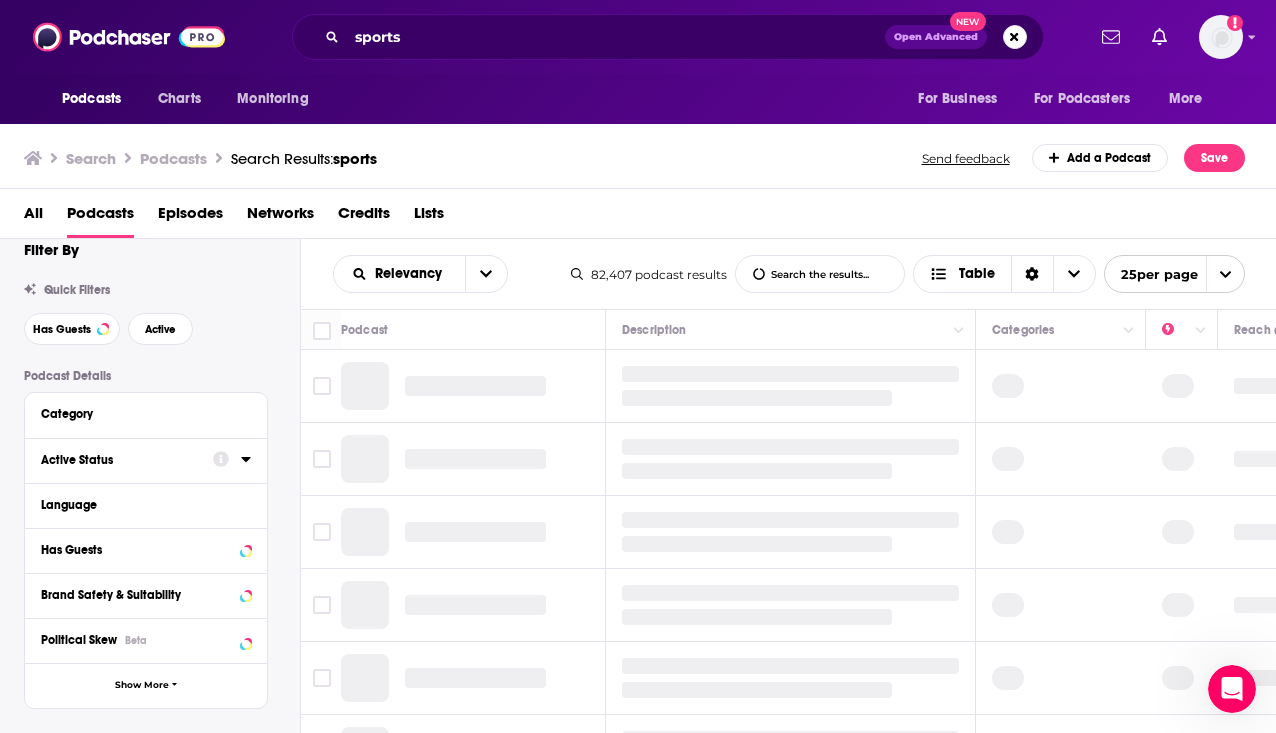 scroll, scrollTop: 22, scrollLeft: 0, axis: vertical 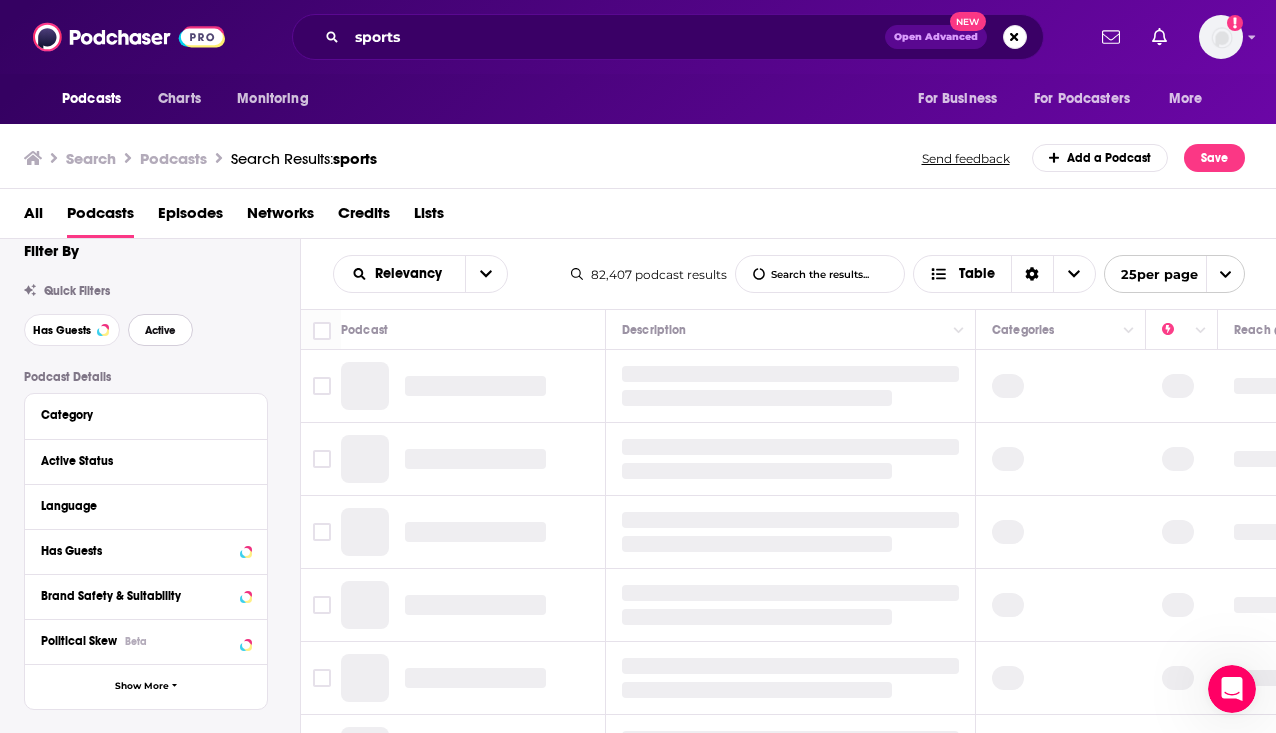 click on "Active" at bounding box center (160, 330) 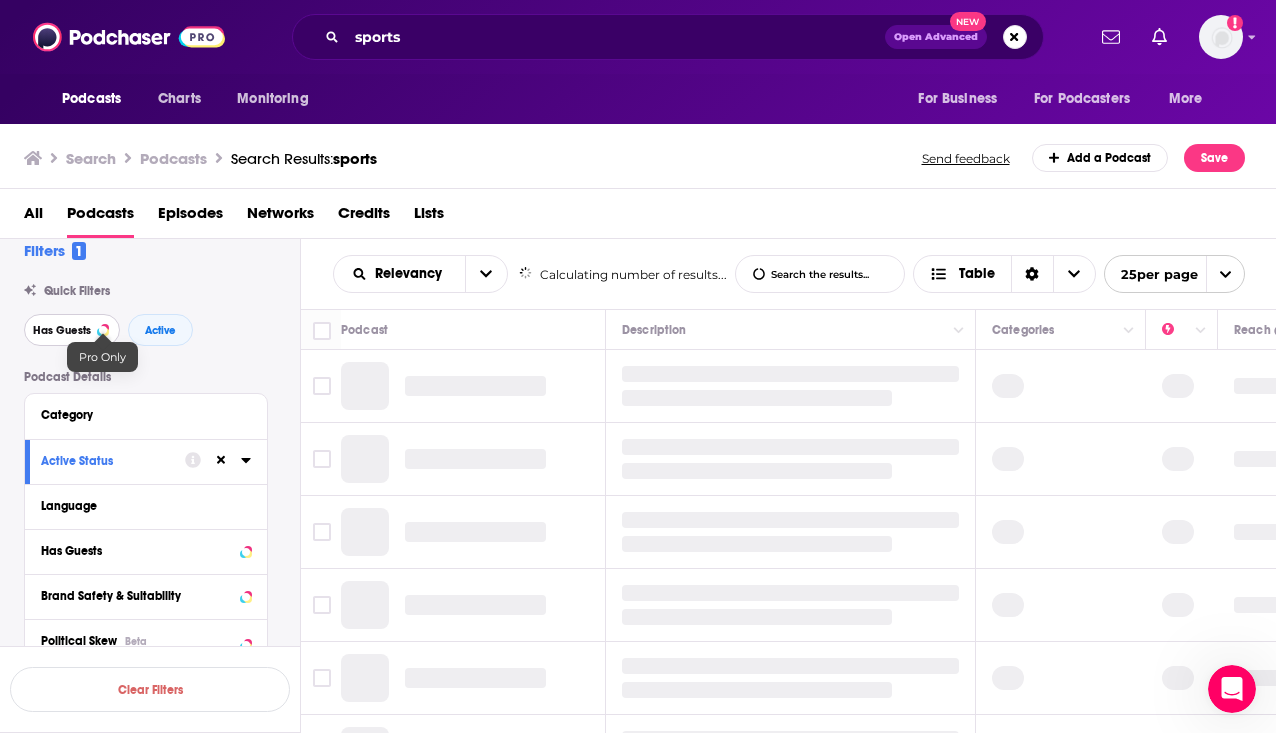 click on "Has Guests" at bounding box center [62, 330] 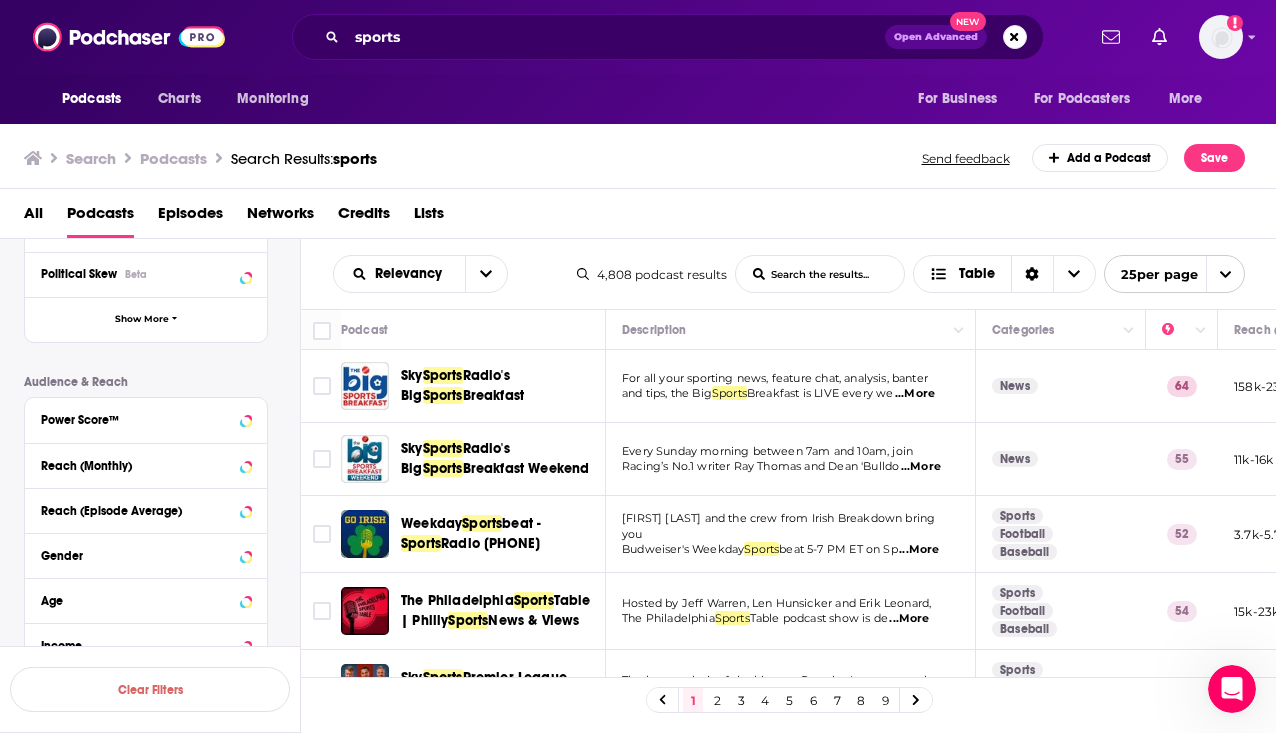 scroll, scrollTop: 398, scrollLeft: 0, axis: vertical 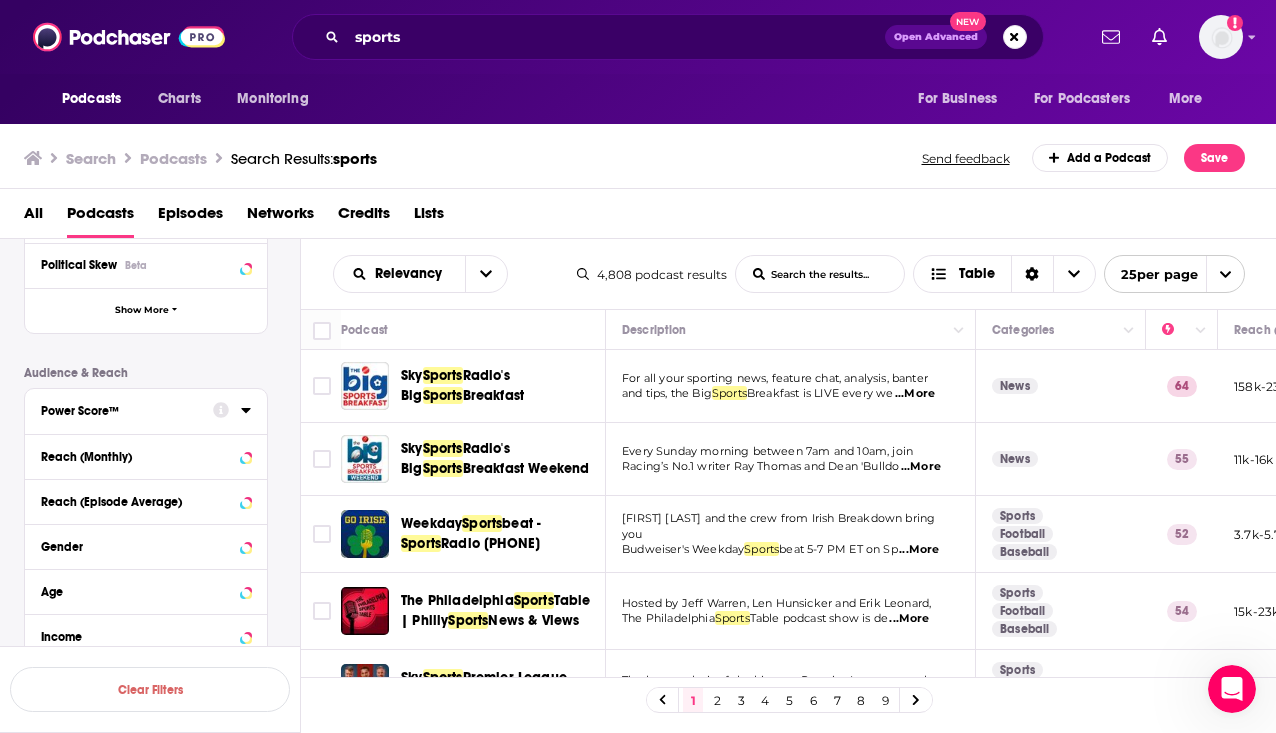 click 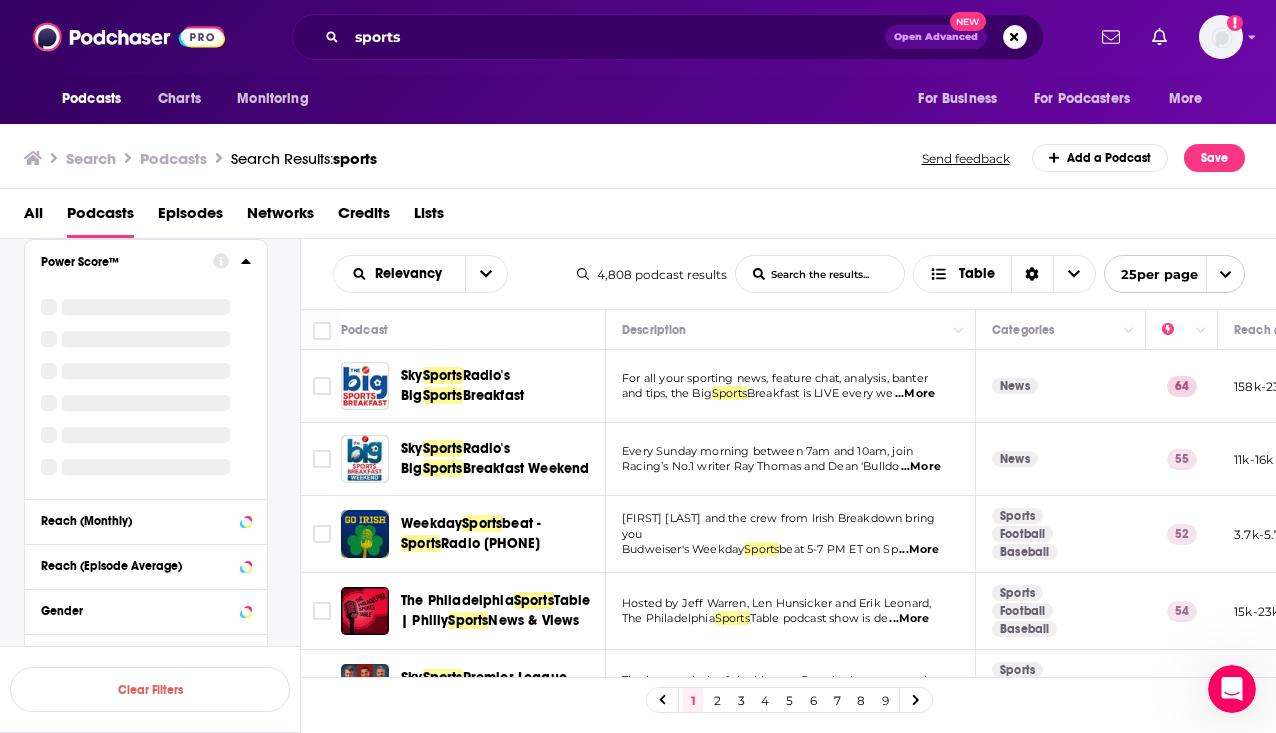 scroll, scrollTop: 550, scrollLeft: 0, axis: vertical 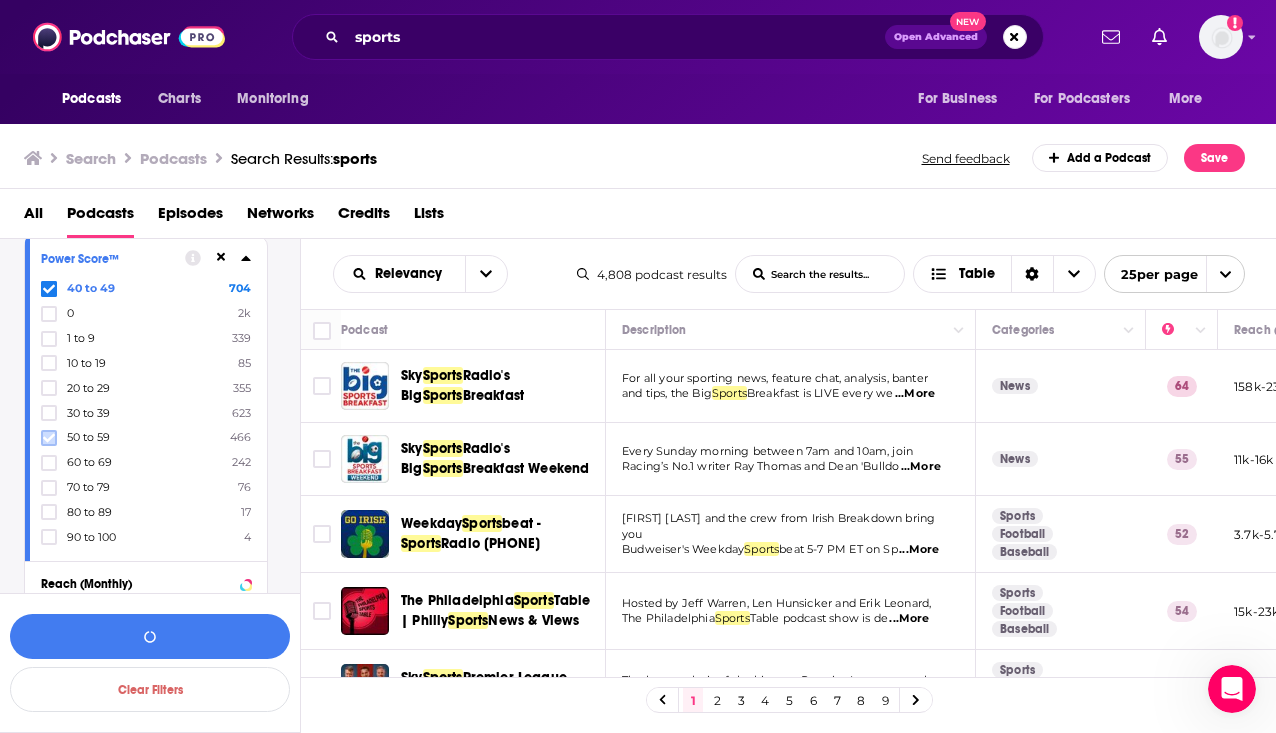 click 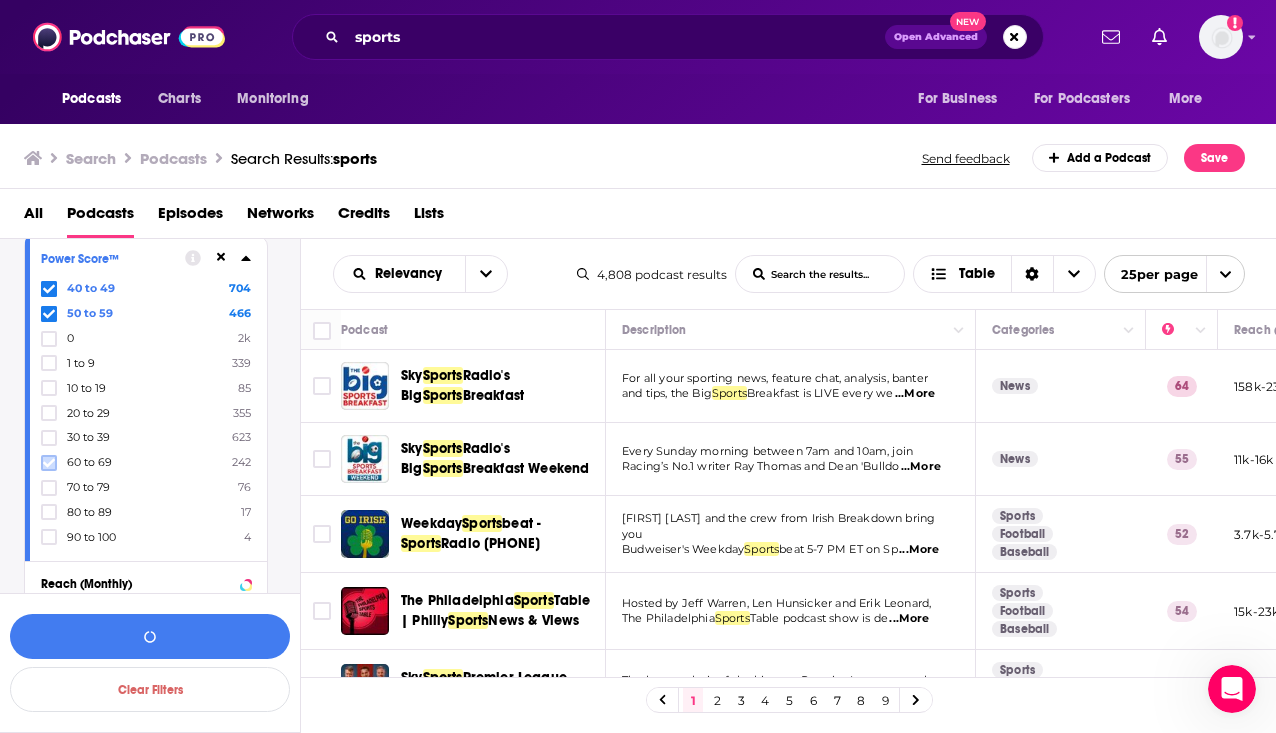 click 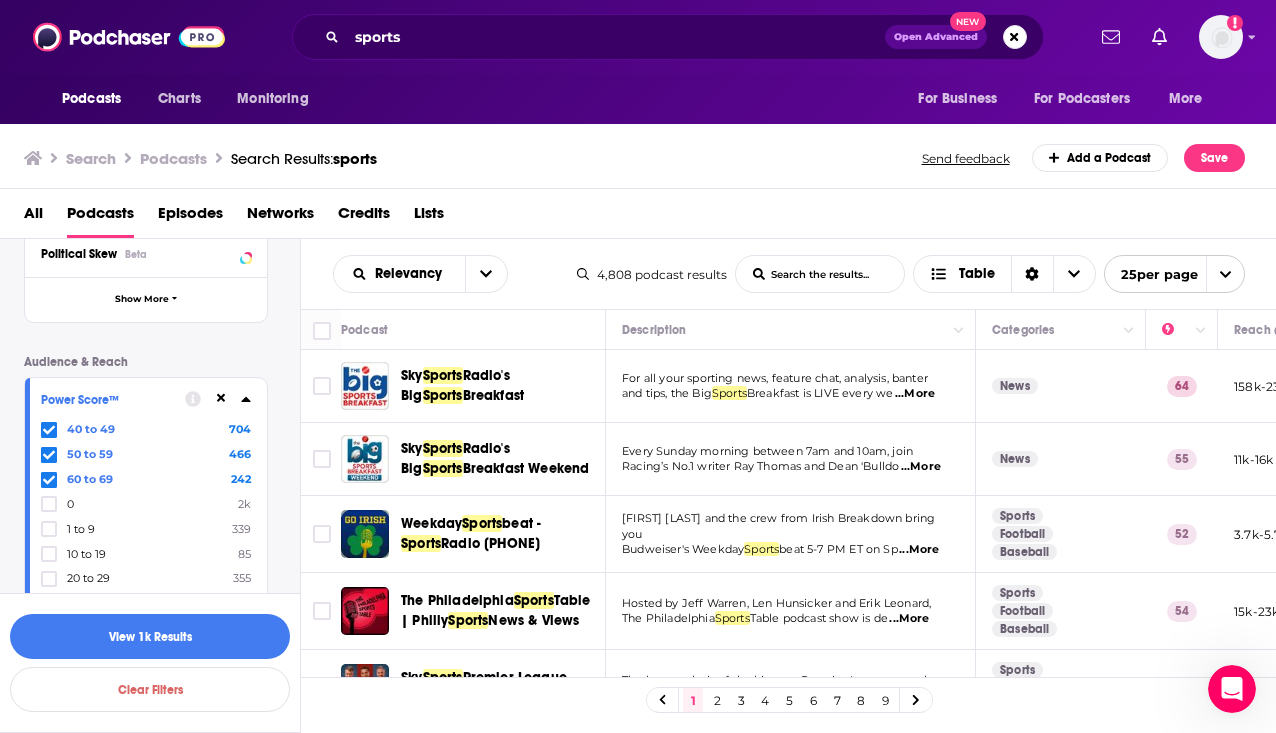 scroll, scrollTop: 396, scrollLeft: 0, axis: vertical 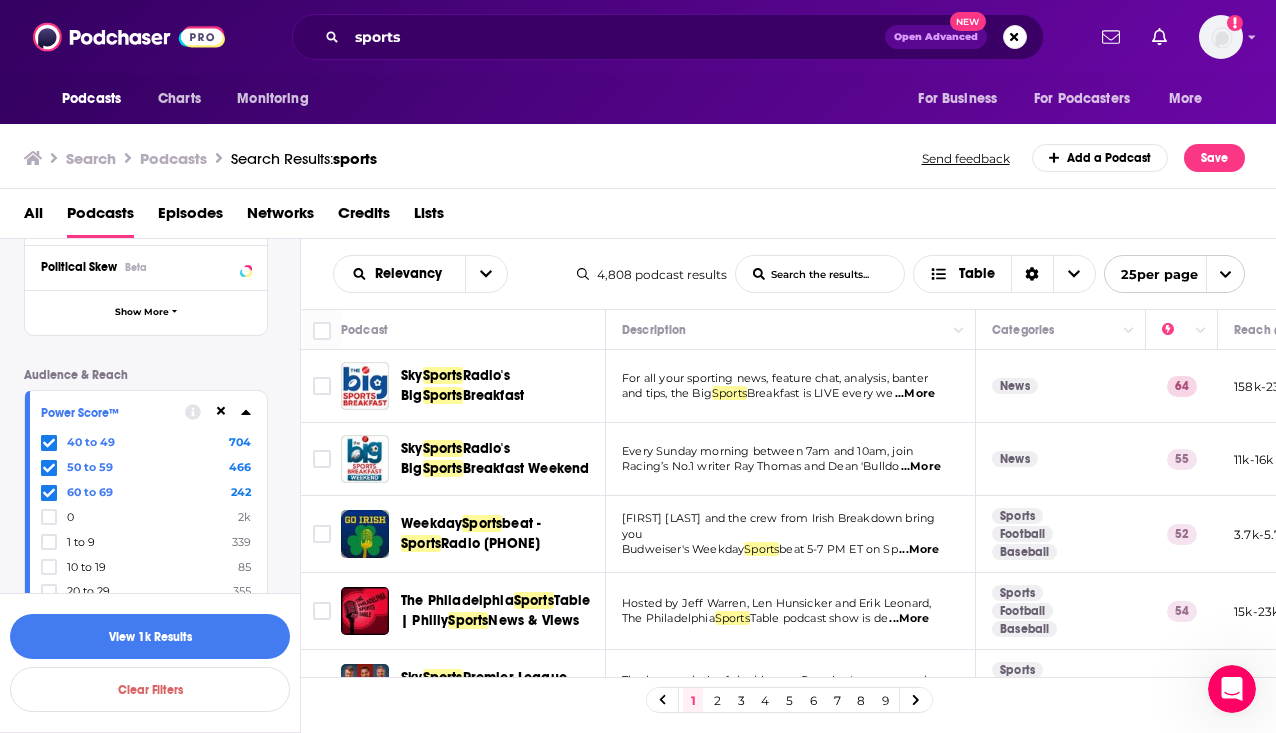click 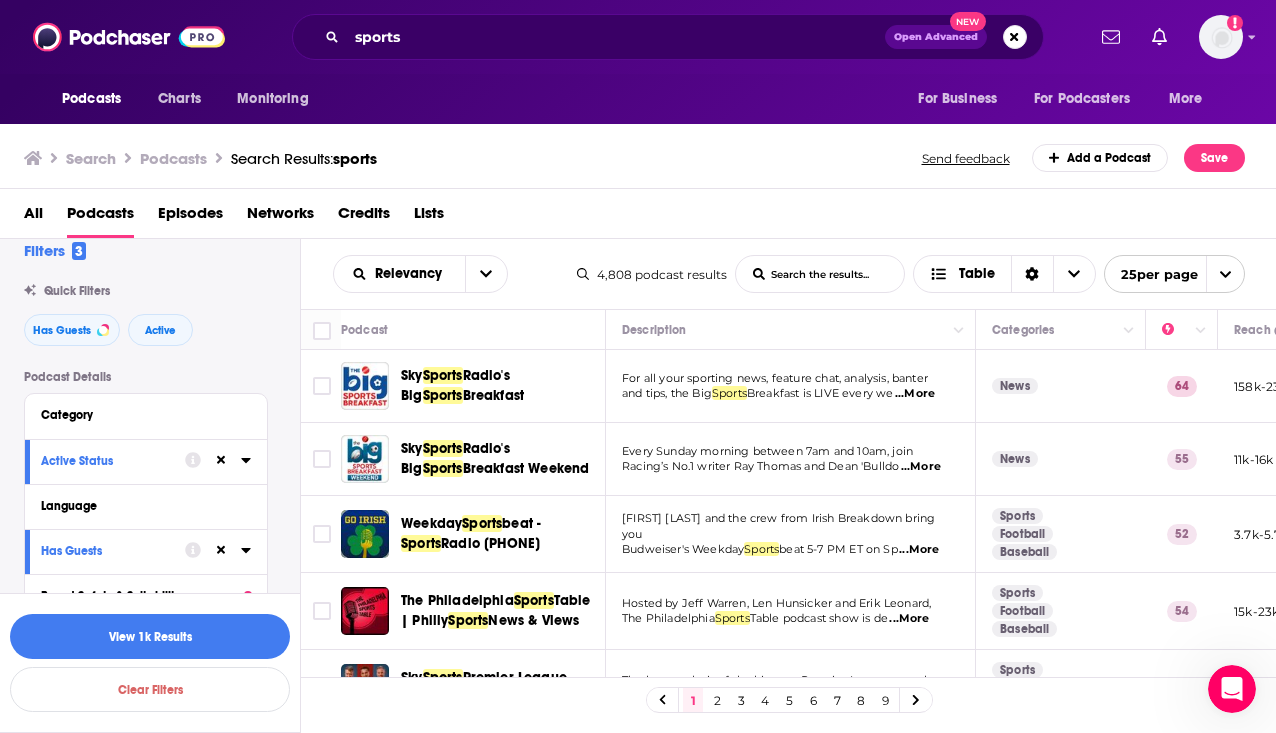 scroll, scrollTop: 0, scrollLeft: 0, axis: both 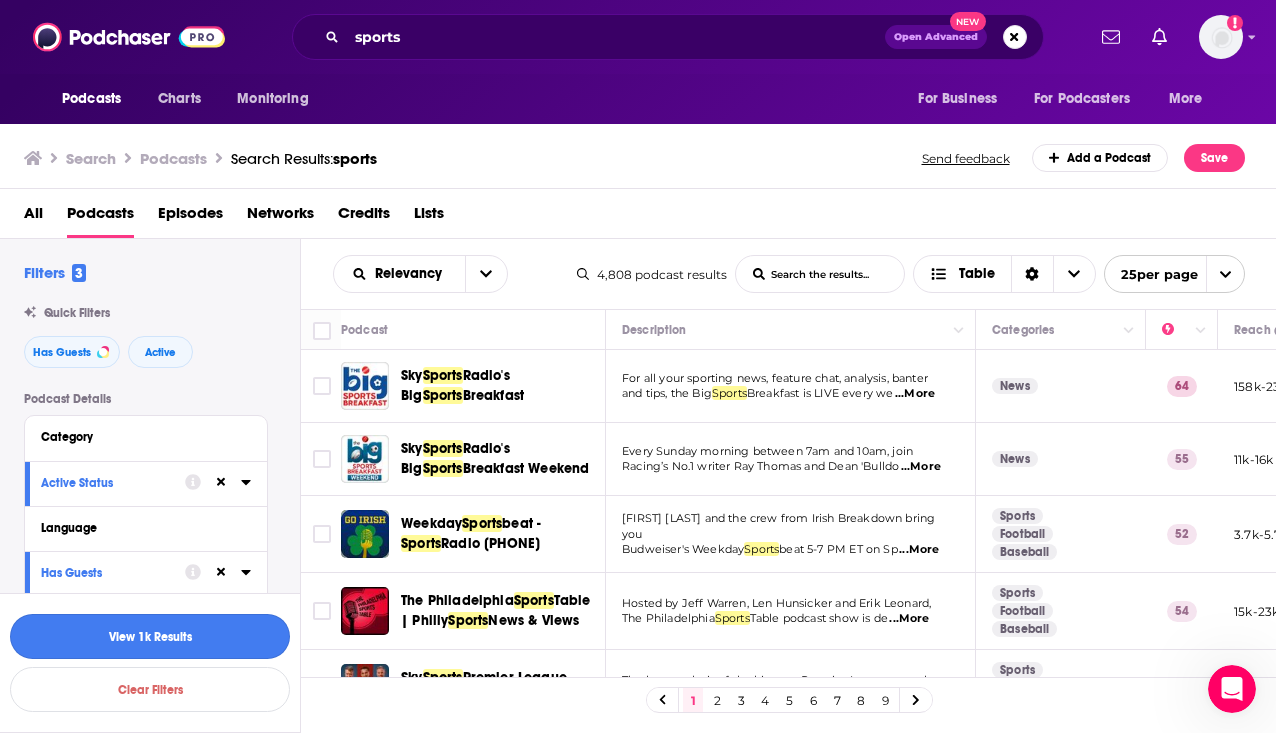 click on "View 1k Results" at bounding box center [150, 636] 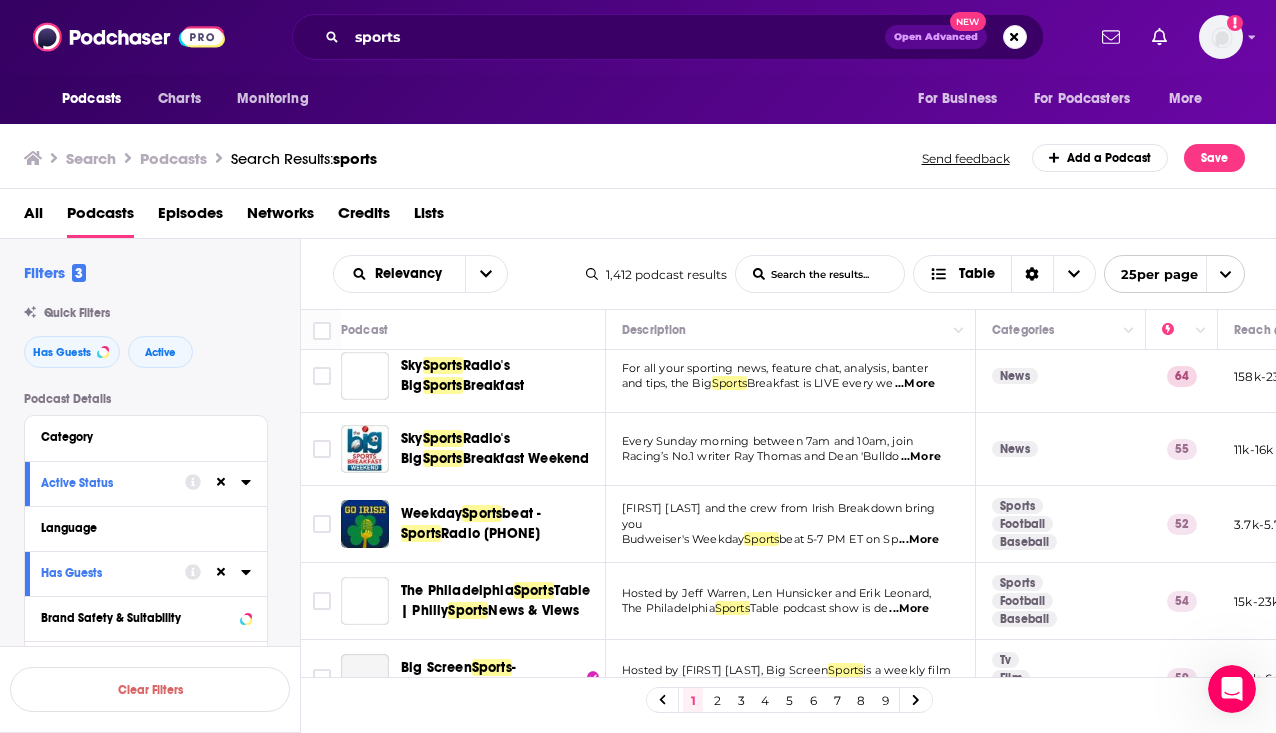 scroll, scrollTop: 0, scrollLeft: 0, axis: both 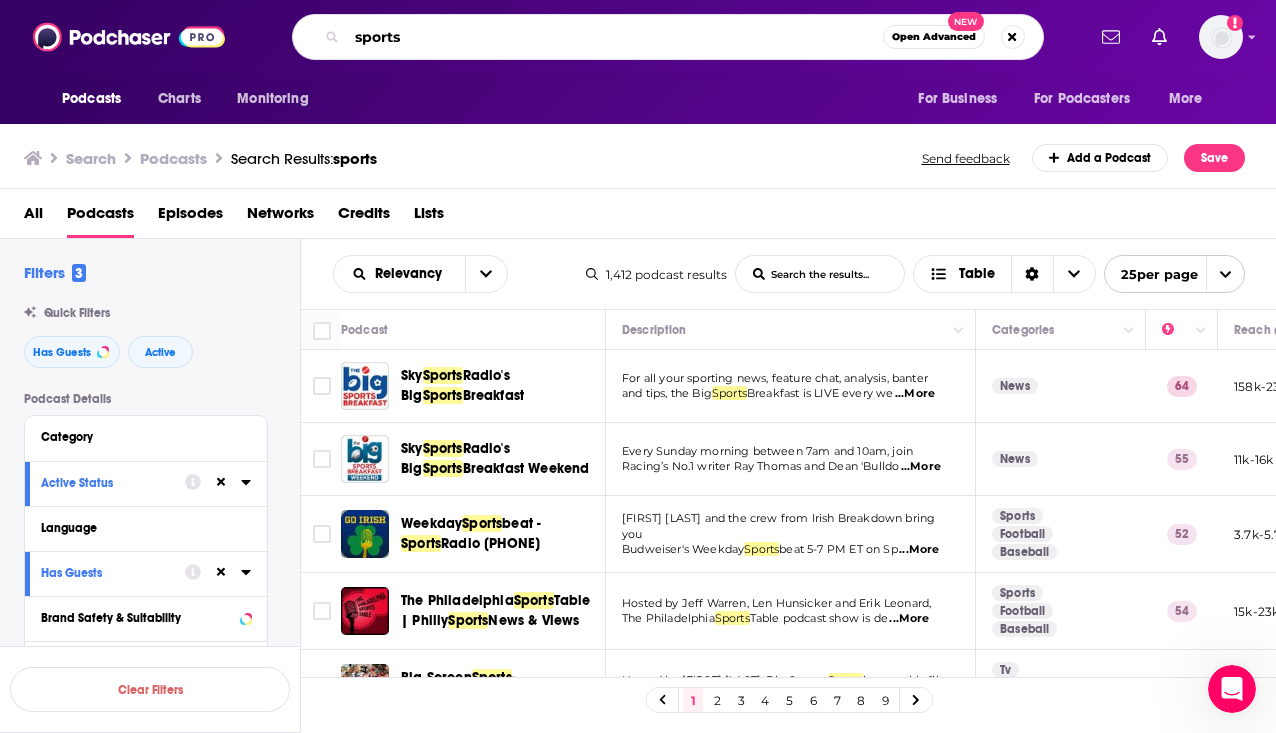 click on "sports" at bounding box center (615, 37) 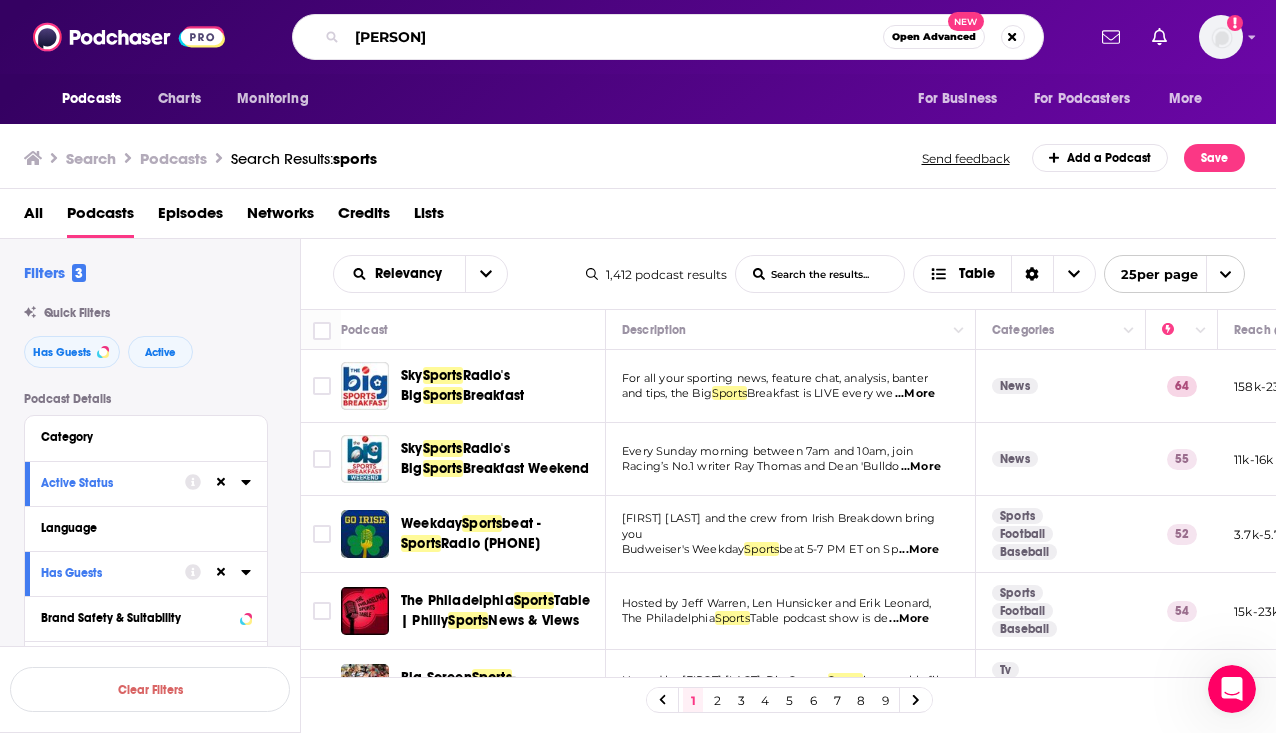 type on "[PERSON]" 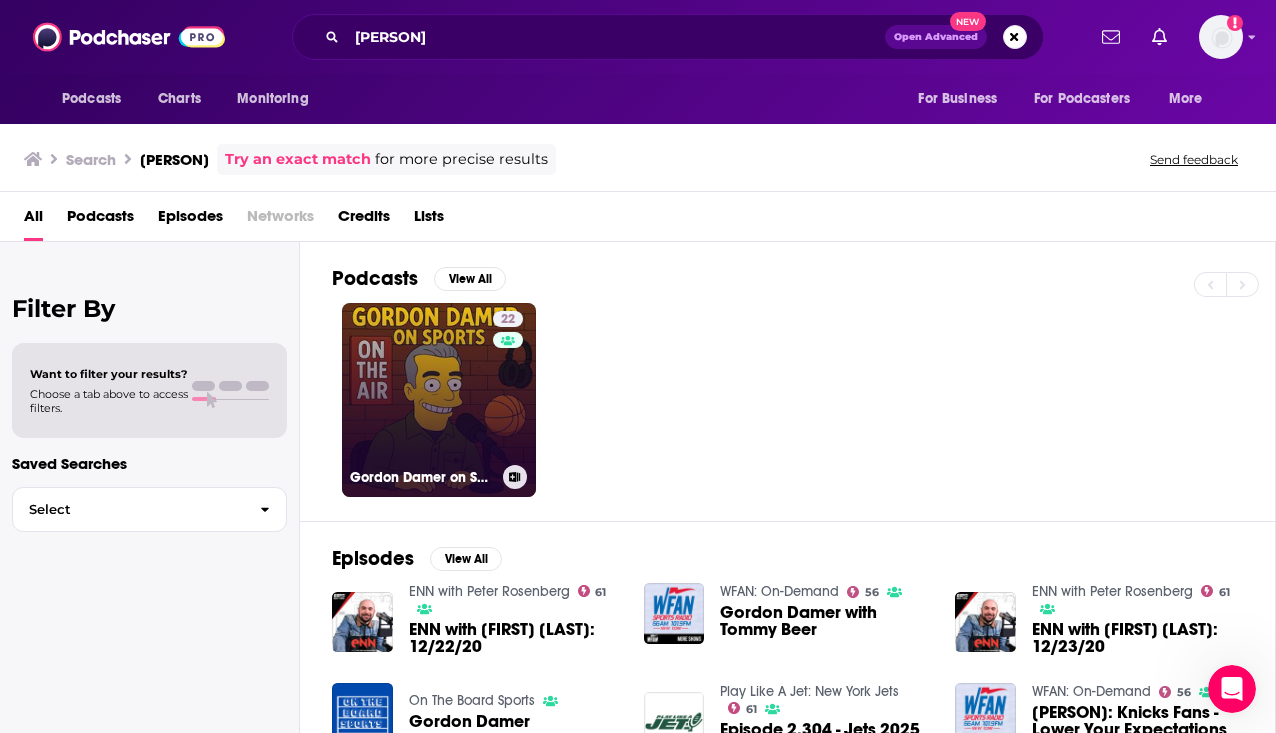 click on "22 [PERSON] on Sports" at bounding box center (439, 400) 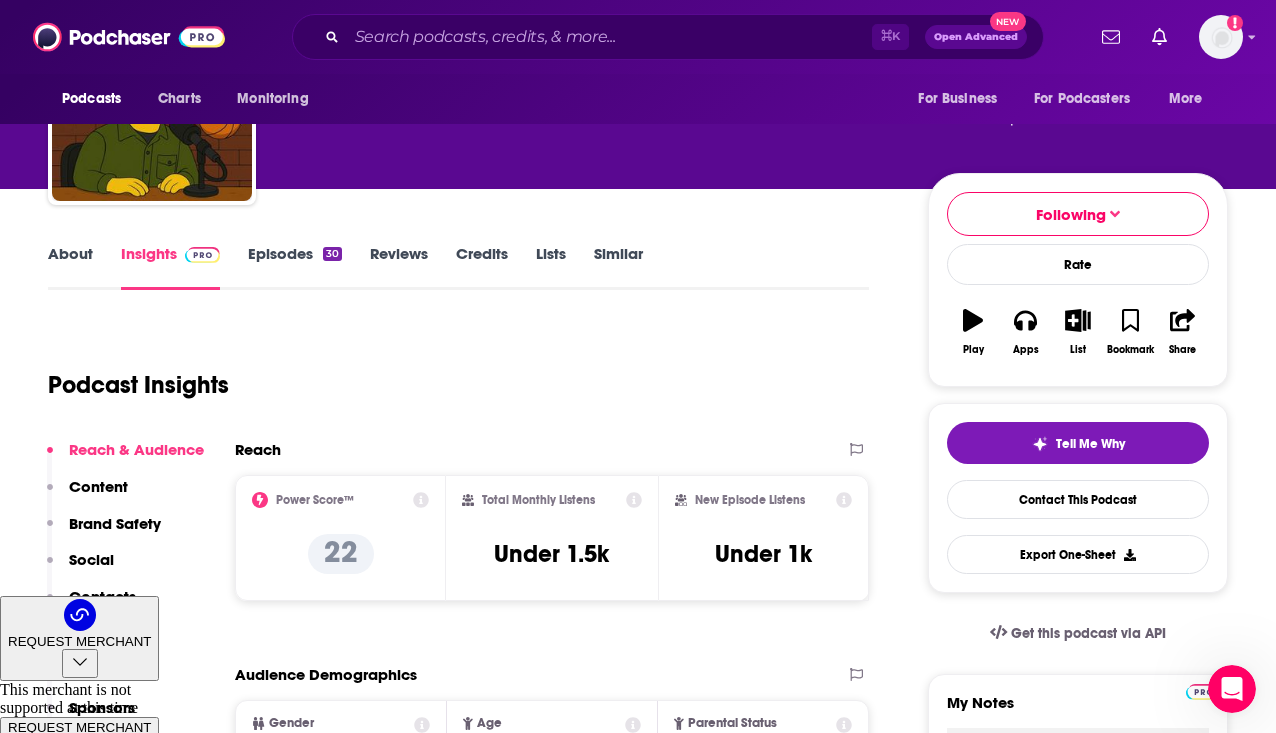 scroll, scrollTop: 133, scrollLeft: 0, axis: vertical 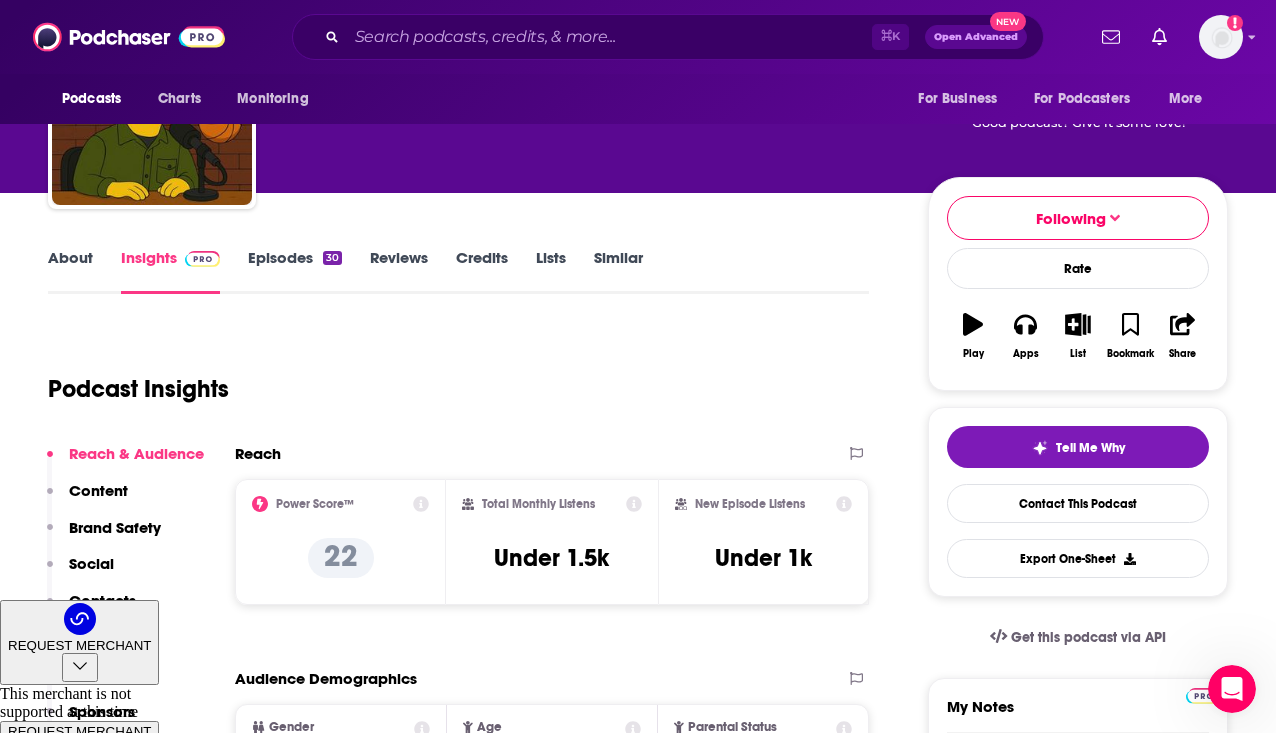 click on "About" at bounding box center [70, 271] 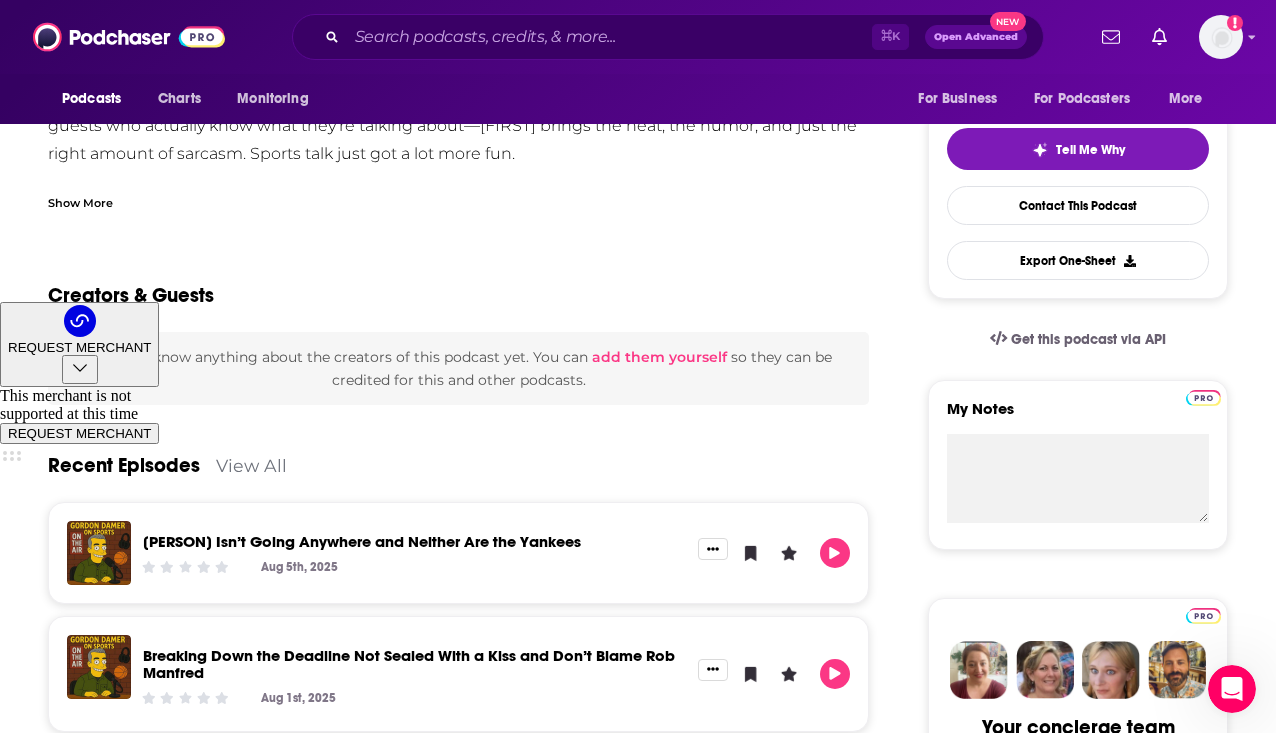 scroll, scrollTop: 523, scrollLeft: 0, axis: vertical 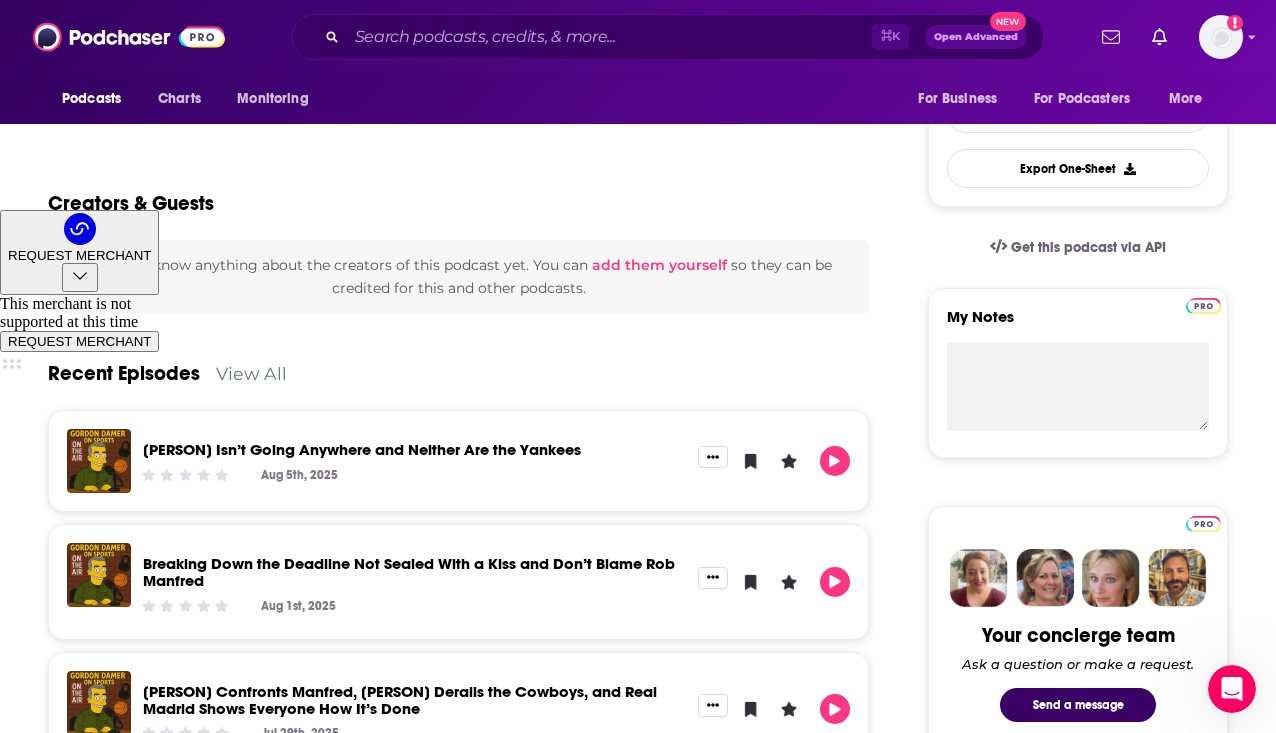 click 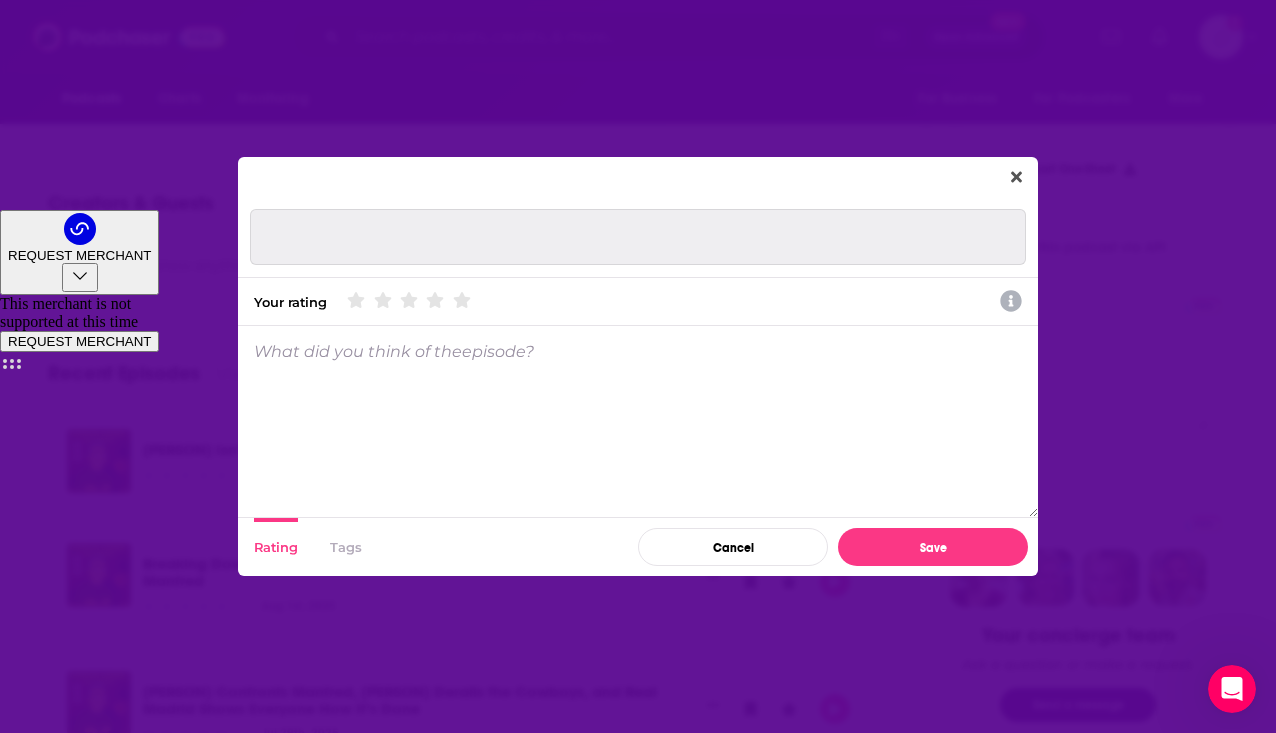 scroll, scrollTop: 0, scrollLeft: 0, axis: both 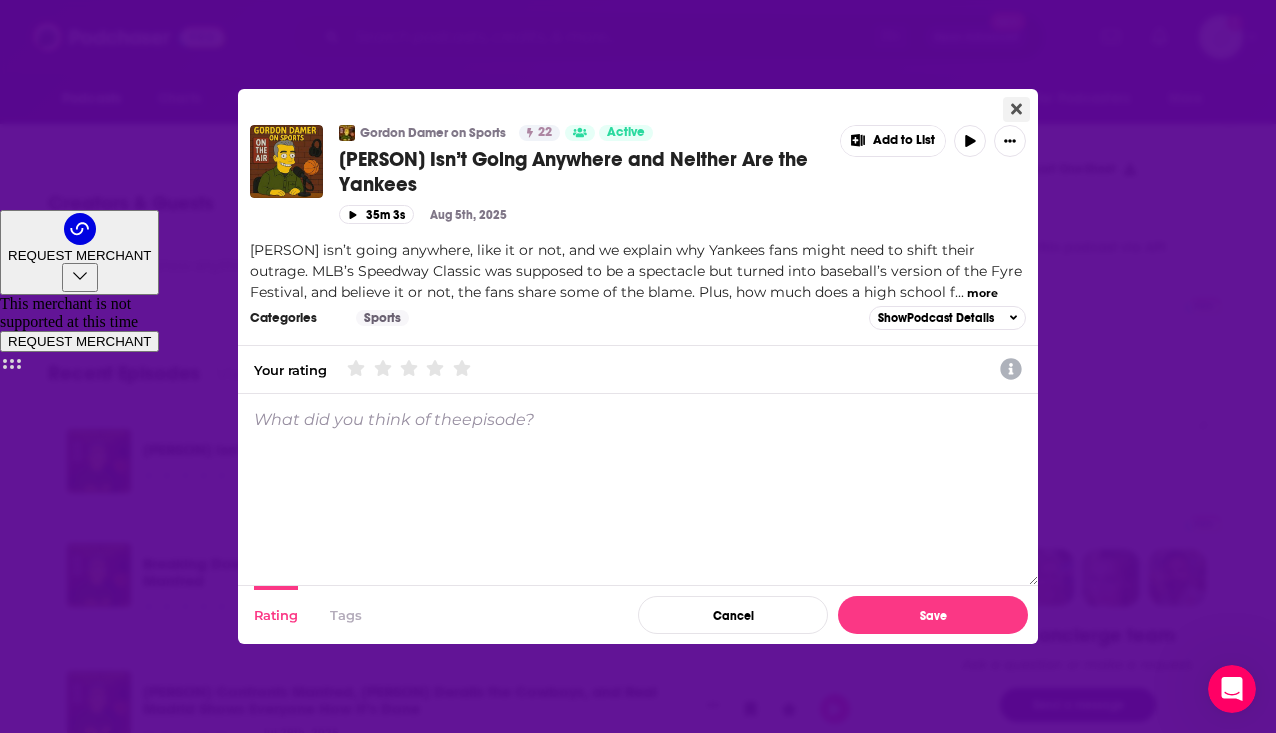 click at bounding box center [1016, 109] 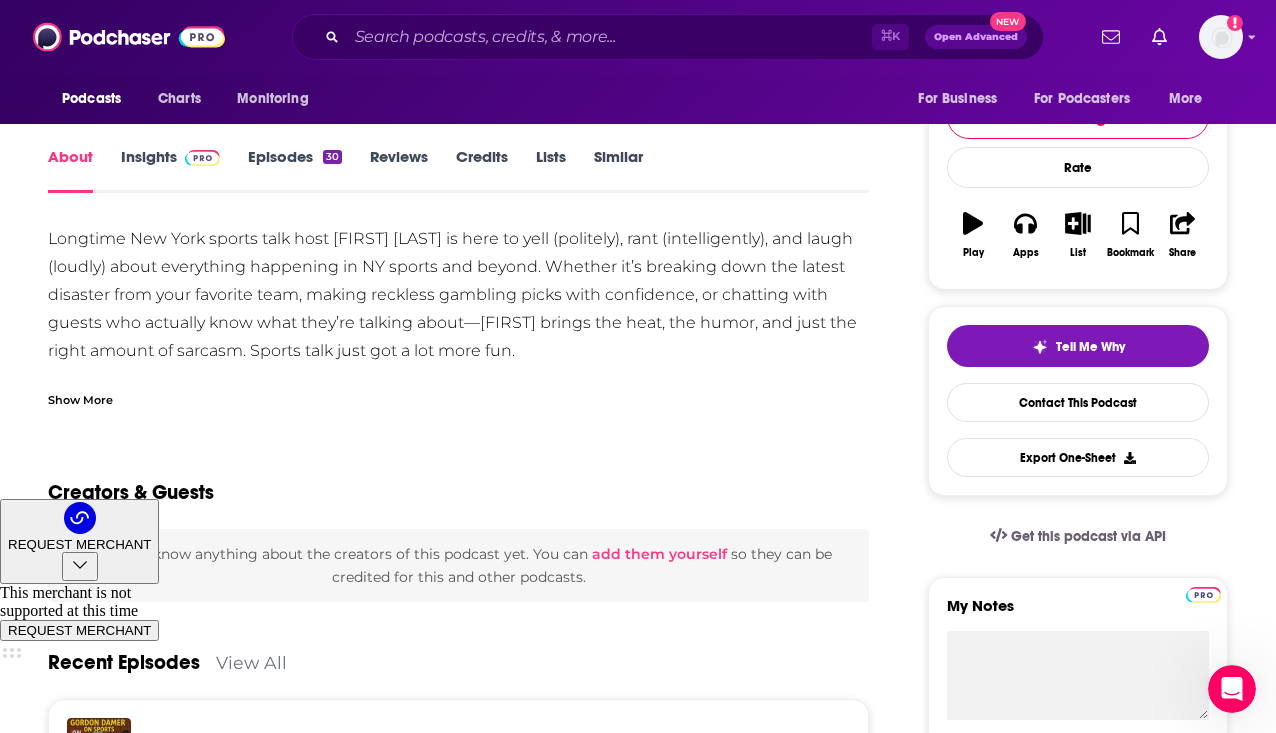 scroll, scrollTop: 0, scrollLeft: 0, axis: both 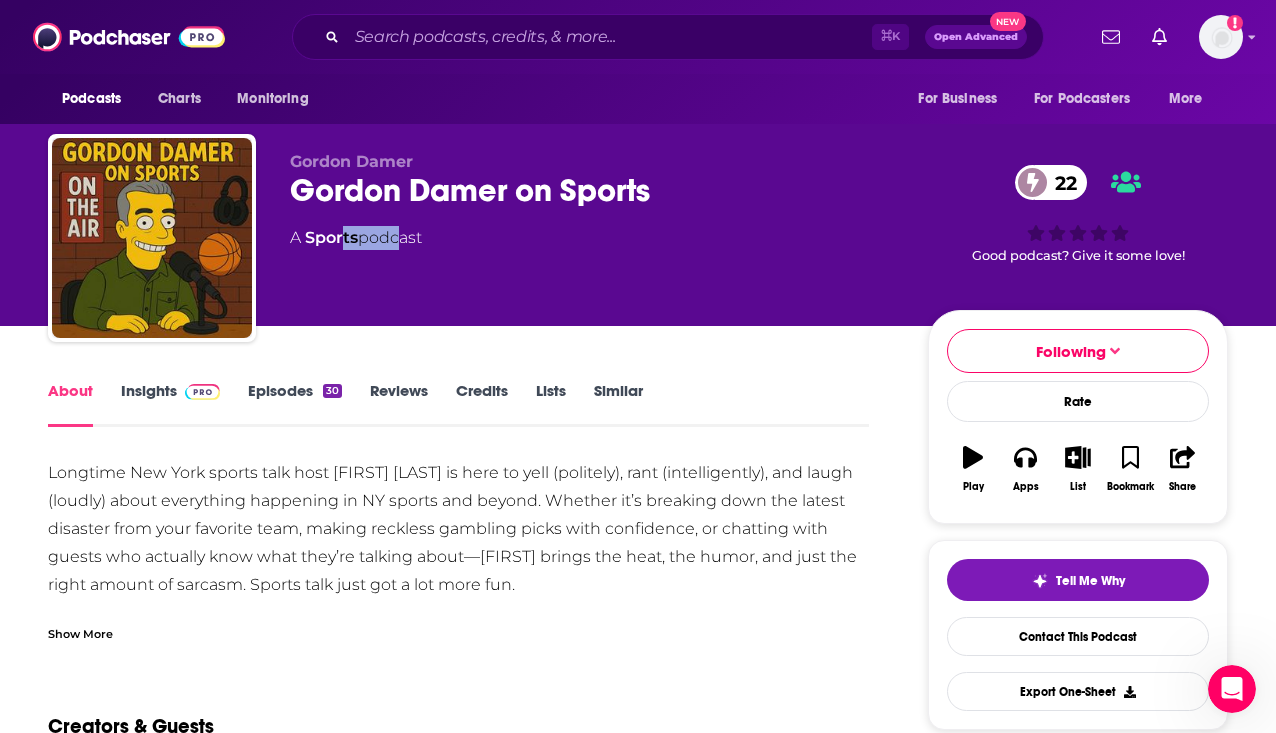 drag, startPoint x: 397, startPoint y: 240, endPoint x: 348, endPoint y: 239, distance: 49.010204 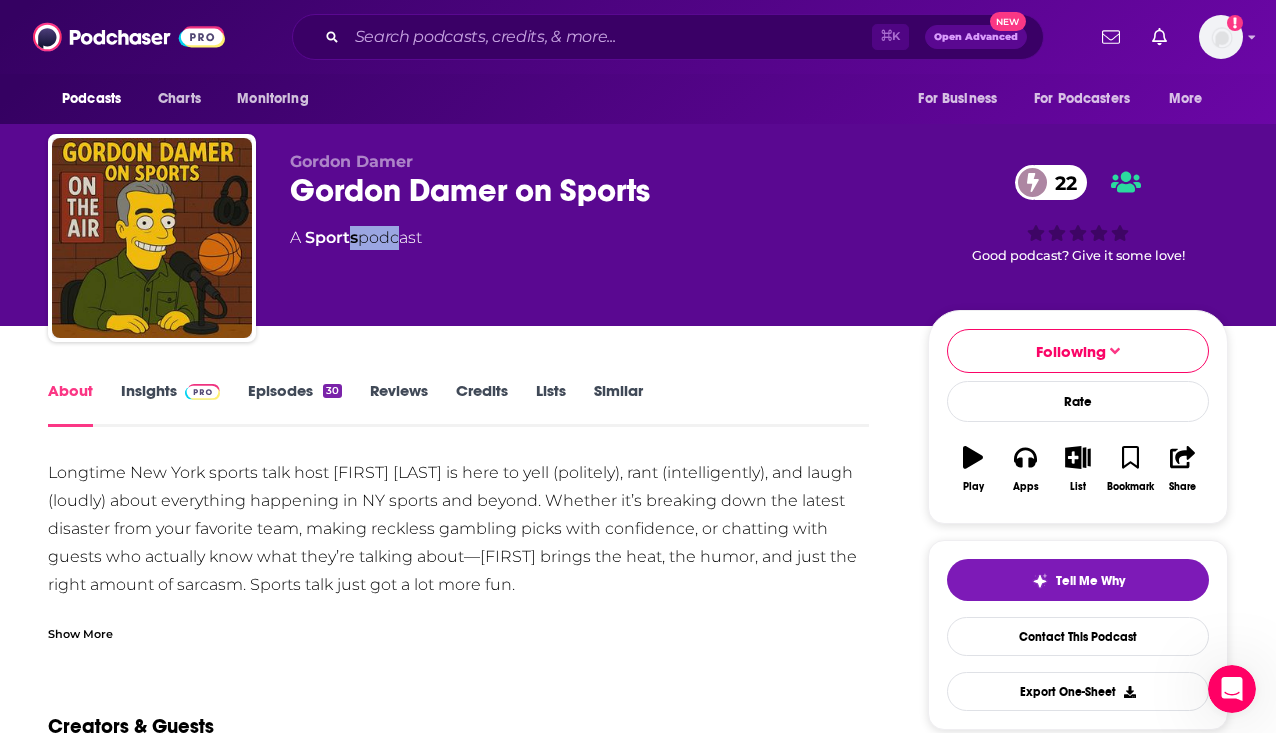 click on "Reviews" at bounding box center [399, 404] 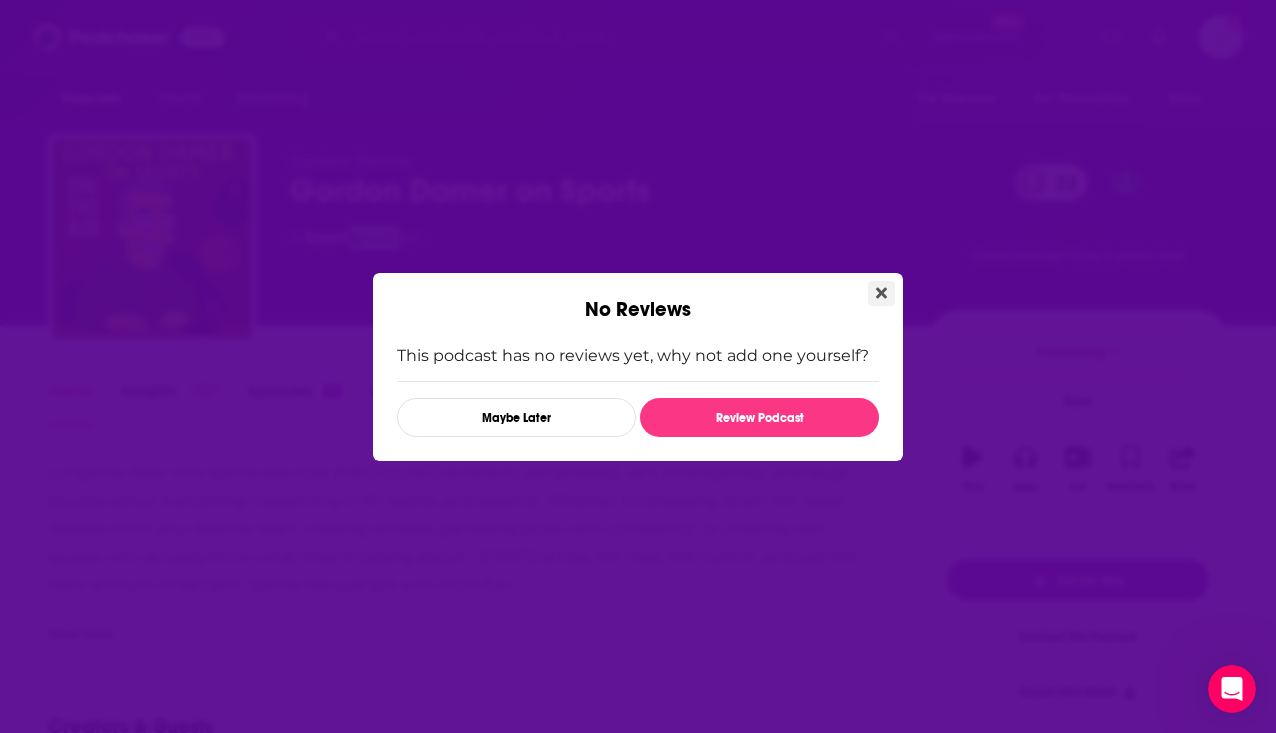 click at bounding box center [881, 293] 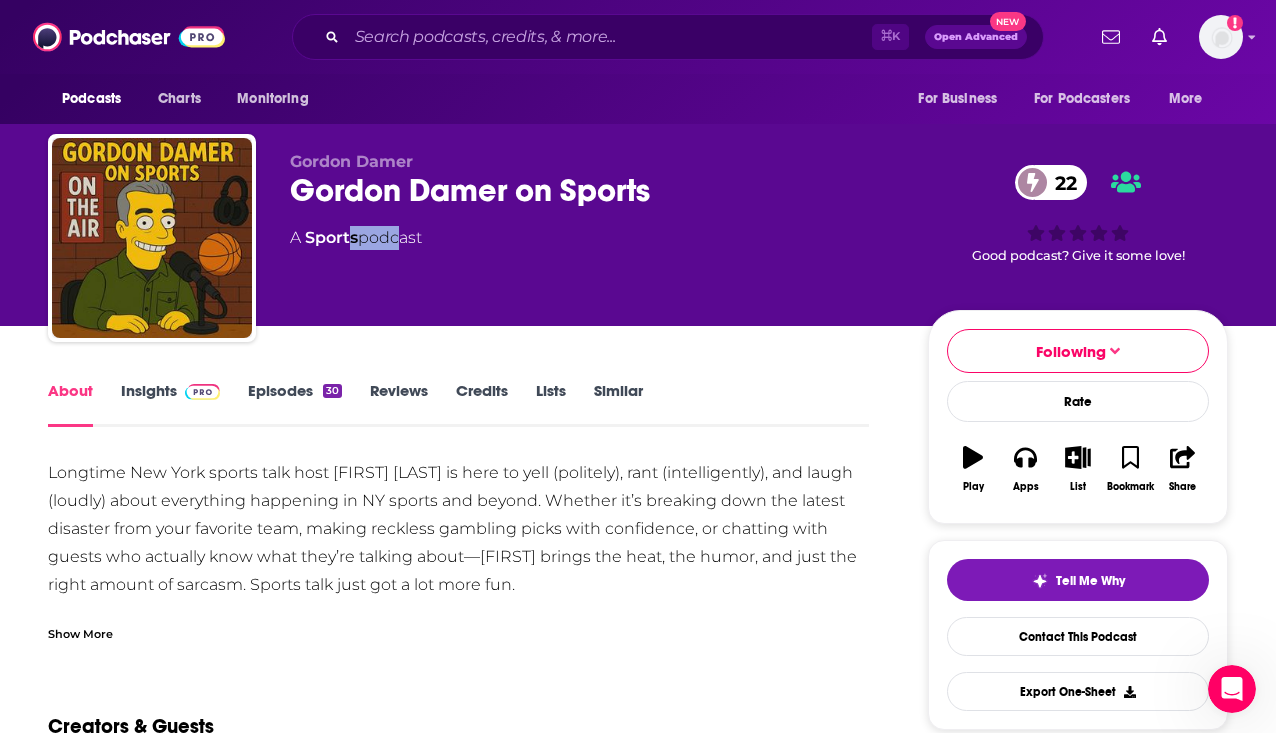 click on "Lists" at bounding box center (551, 404) 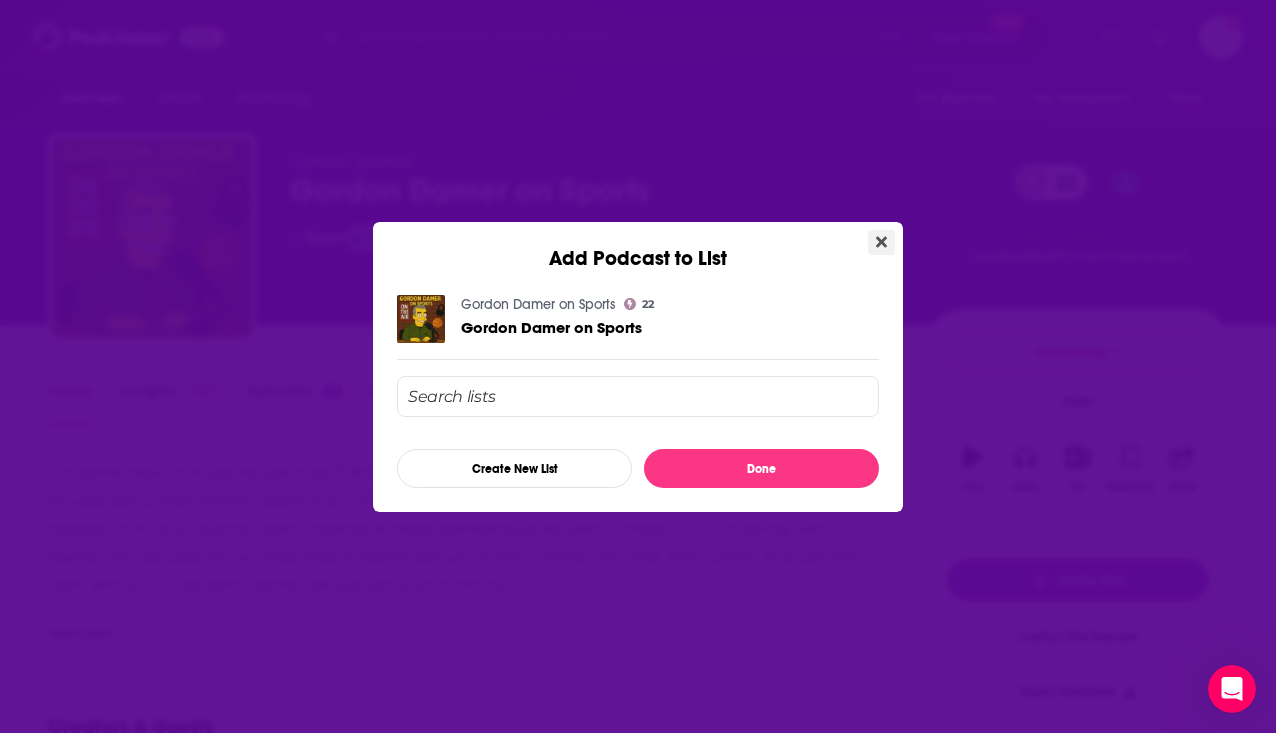 click 